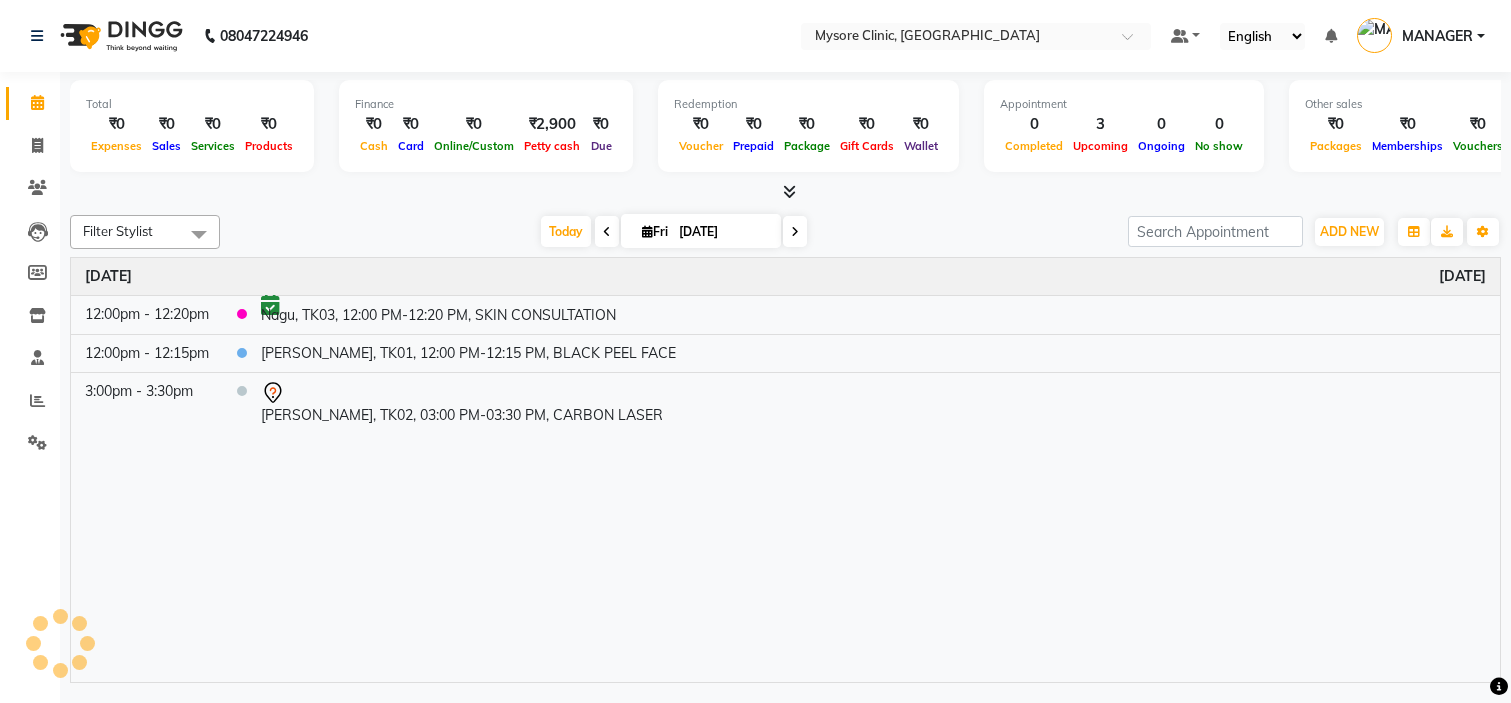 scroll, scrollTop: 0, scrollLeft: 0, axis: both 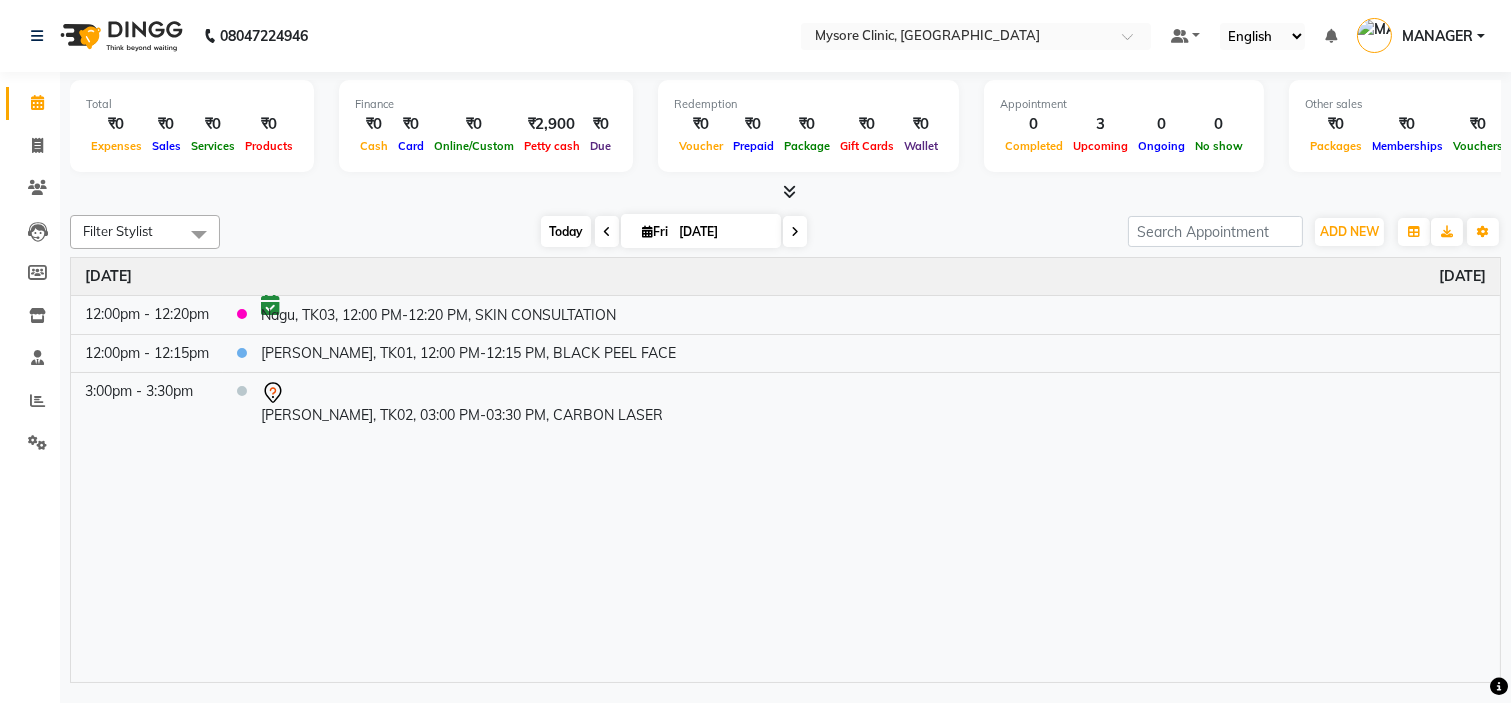 click on "Today" at bounding box center (566, 231) 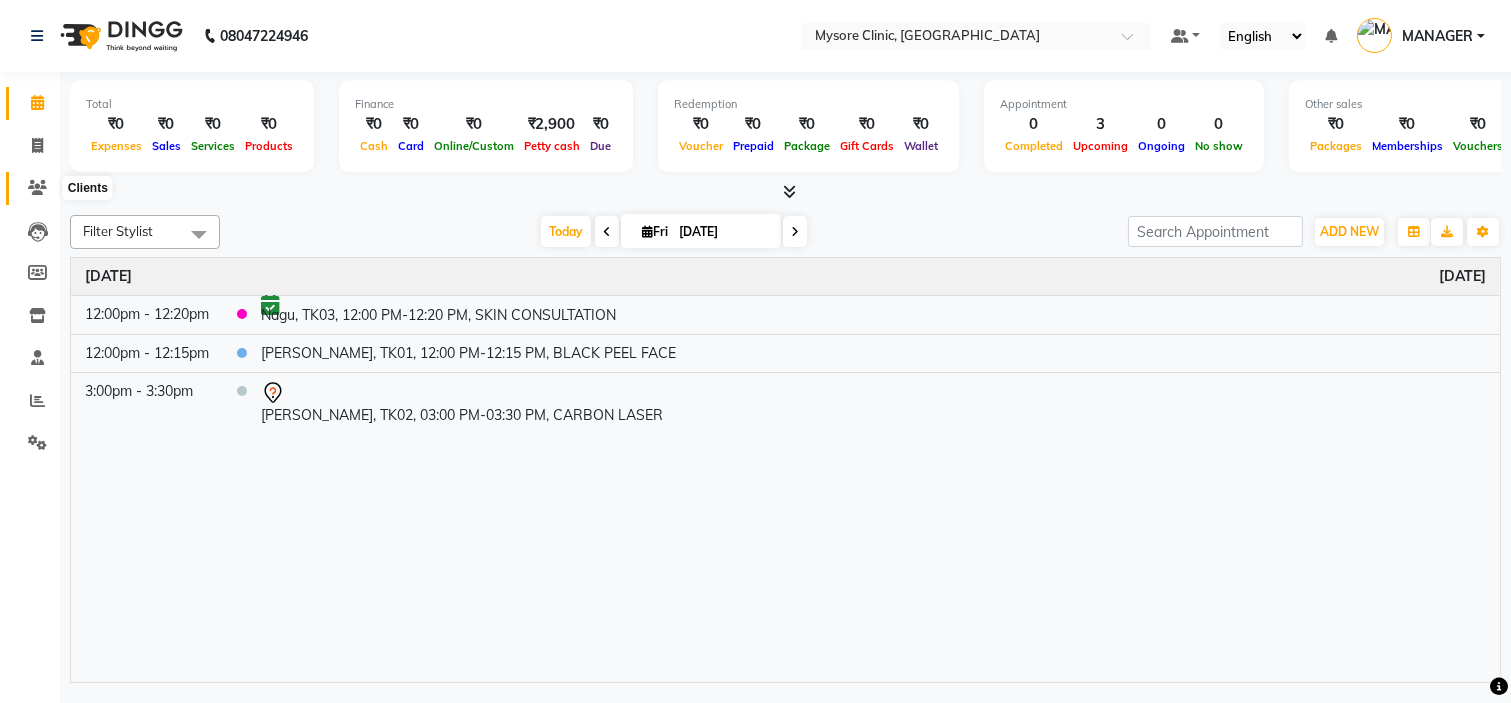 click 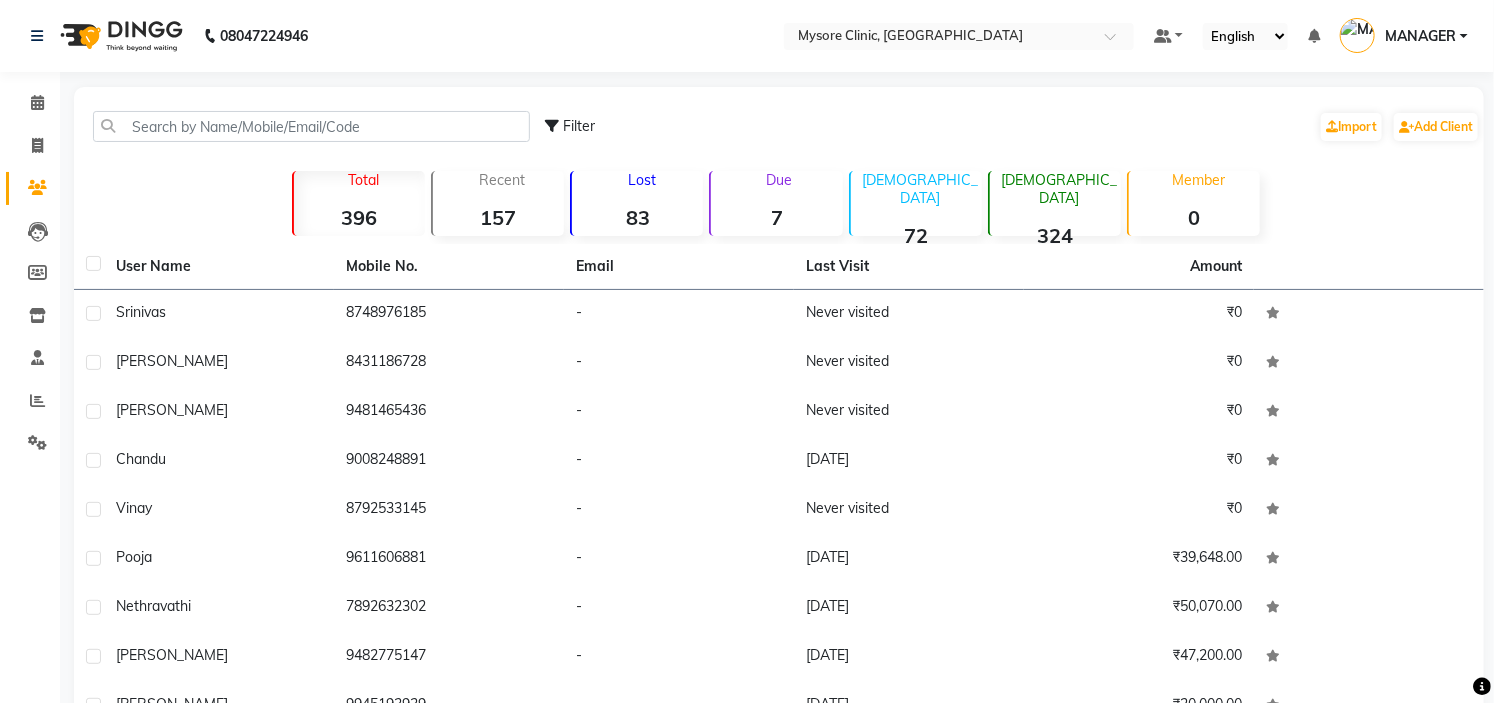 click on "Due  7" 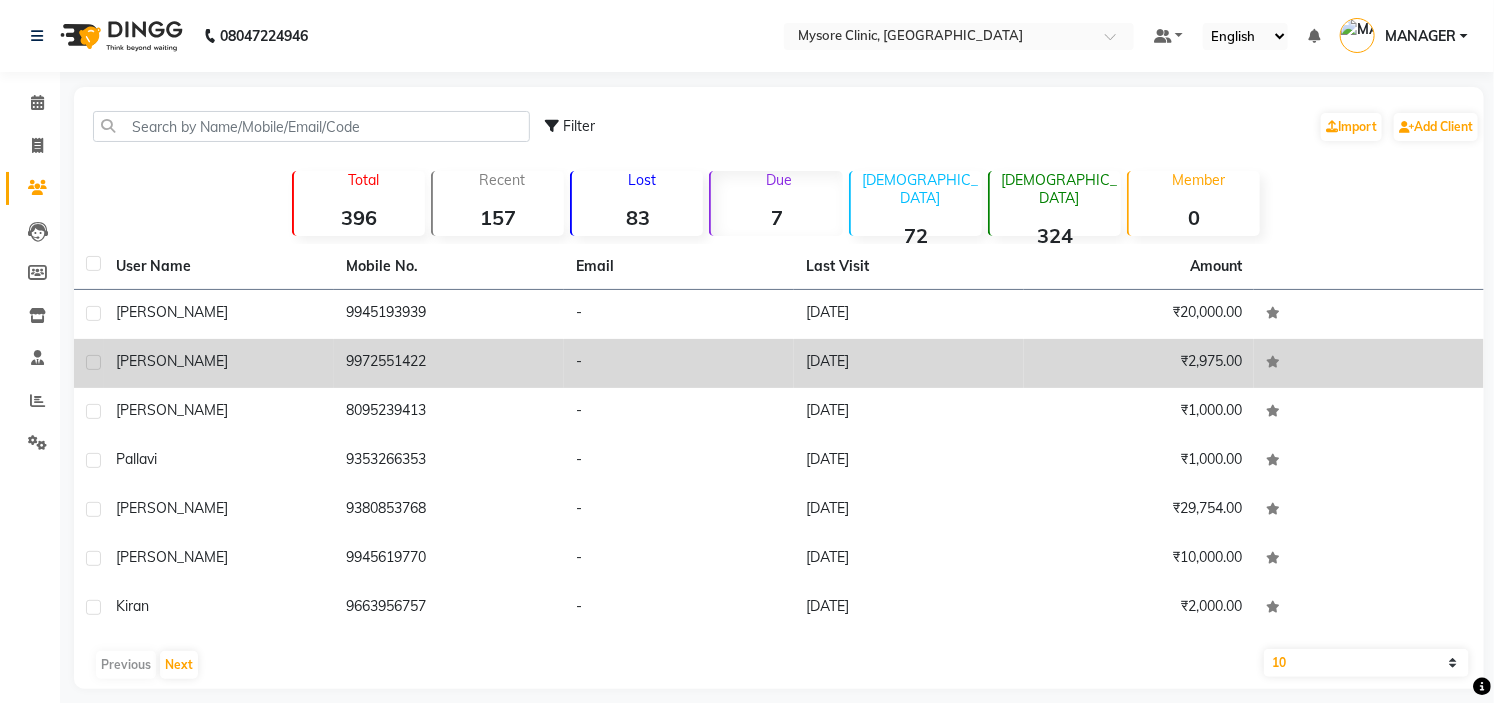 click on "-" 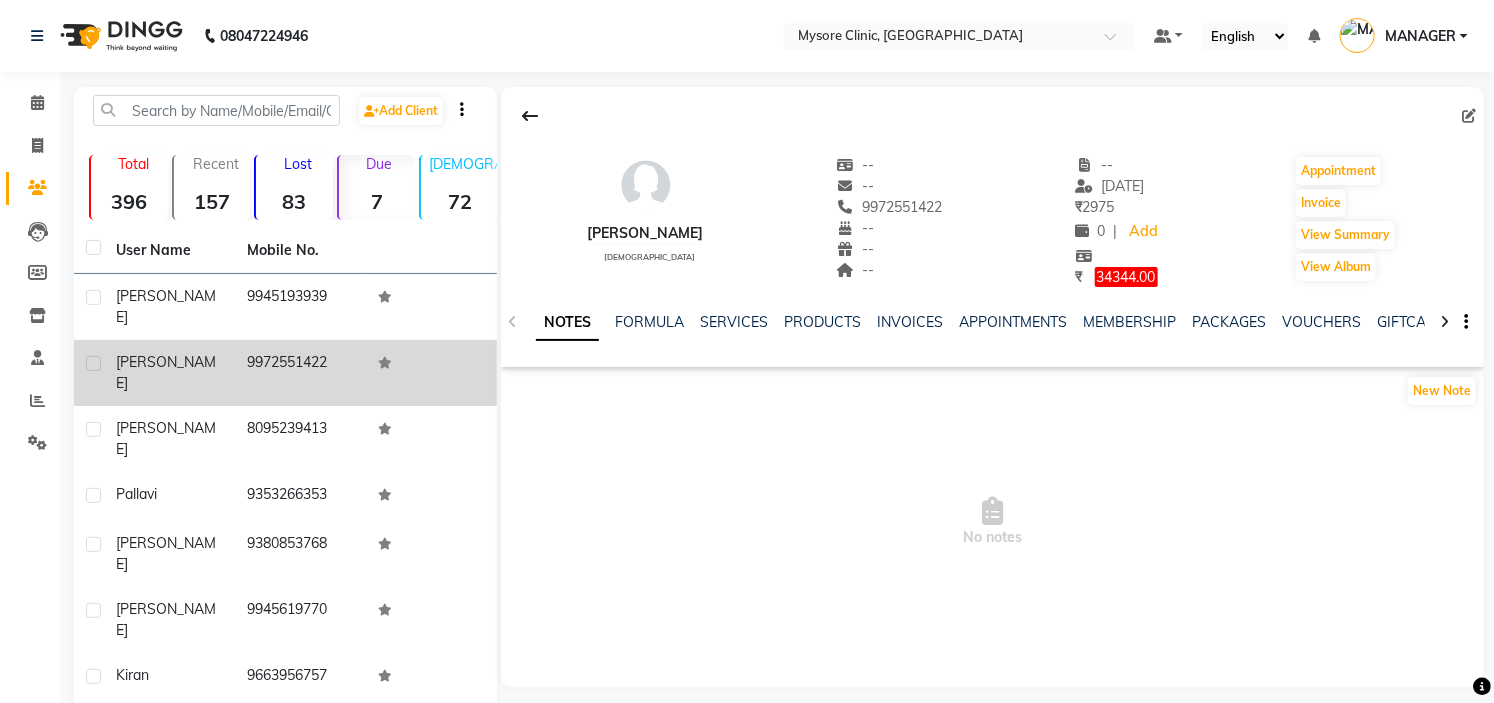 click on "34344.00" 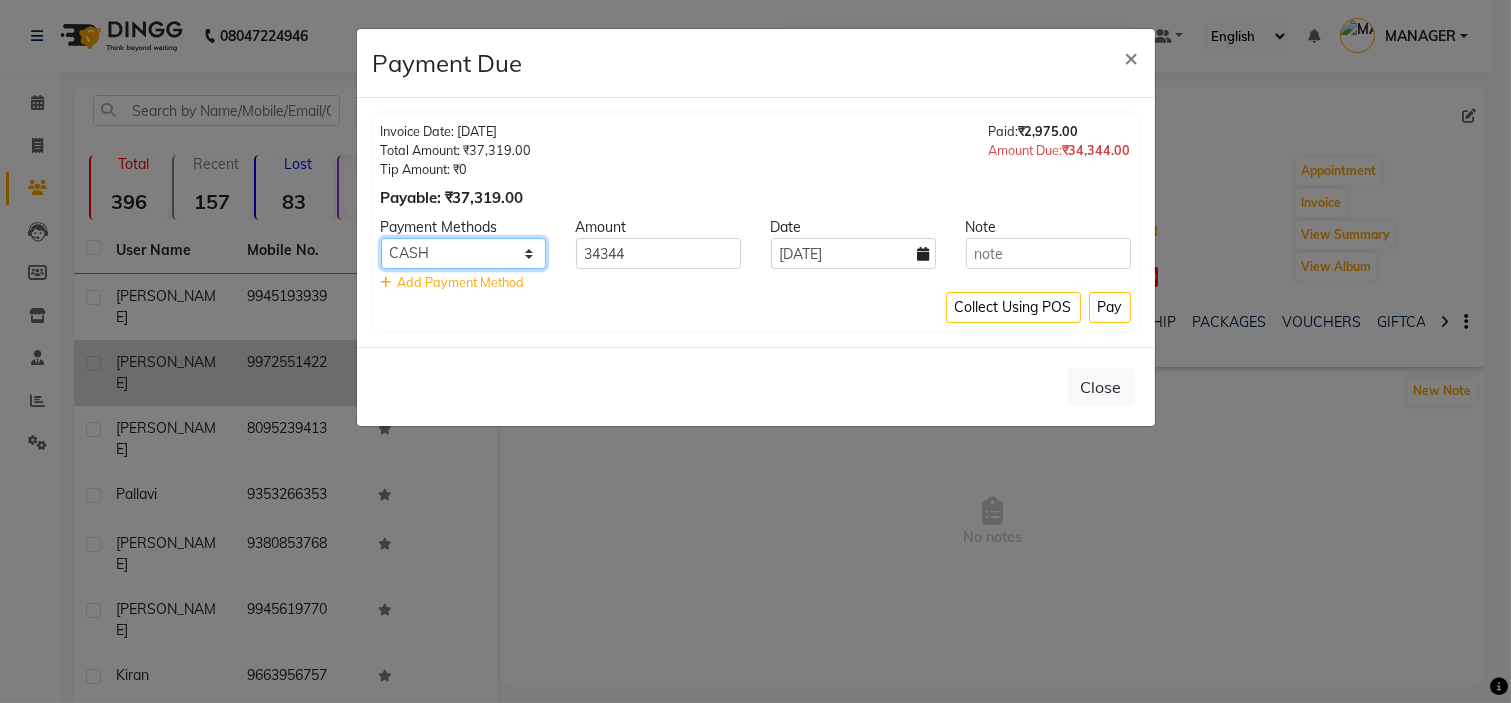 click on "CARD UPI CASH Cheque LUZO NearBuy Bajaj Finserv SaveIN Loan" 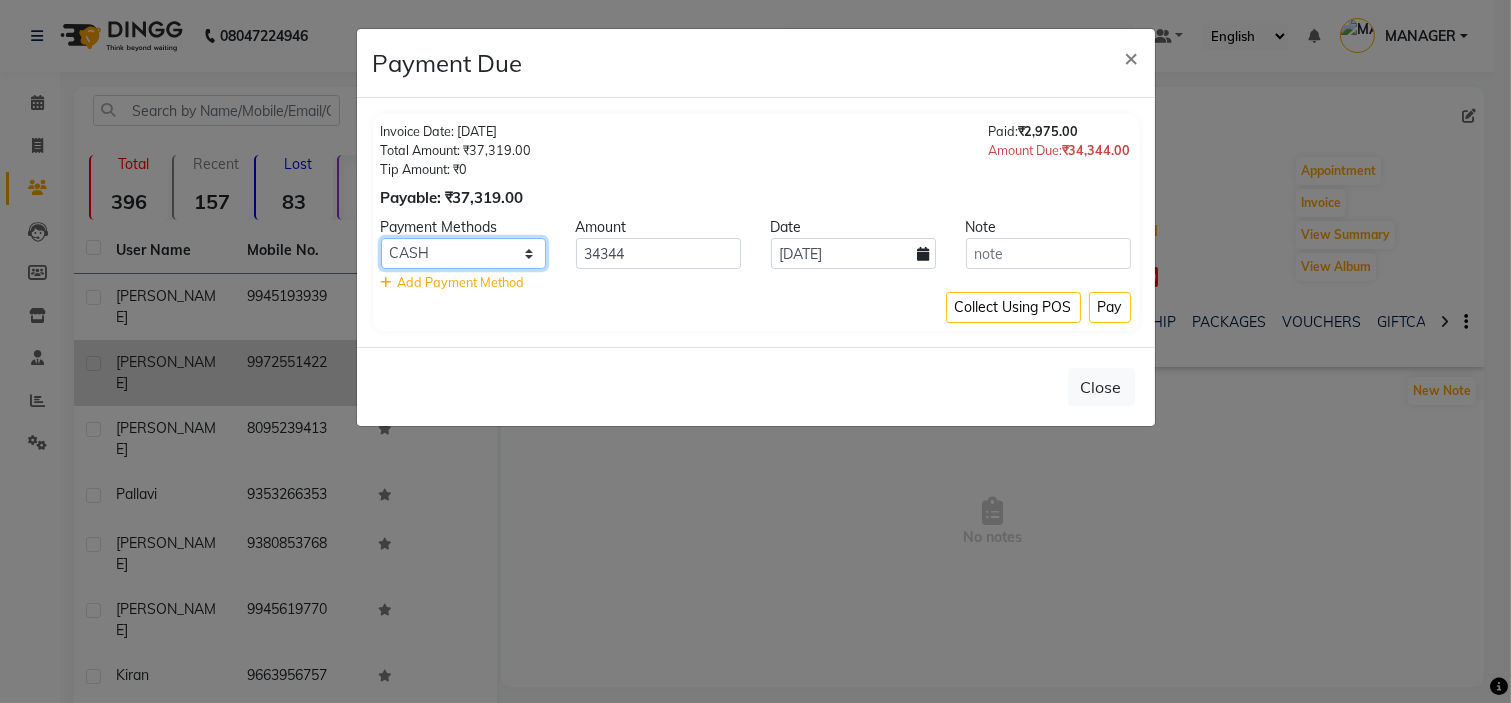 select on "8" 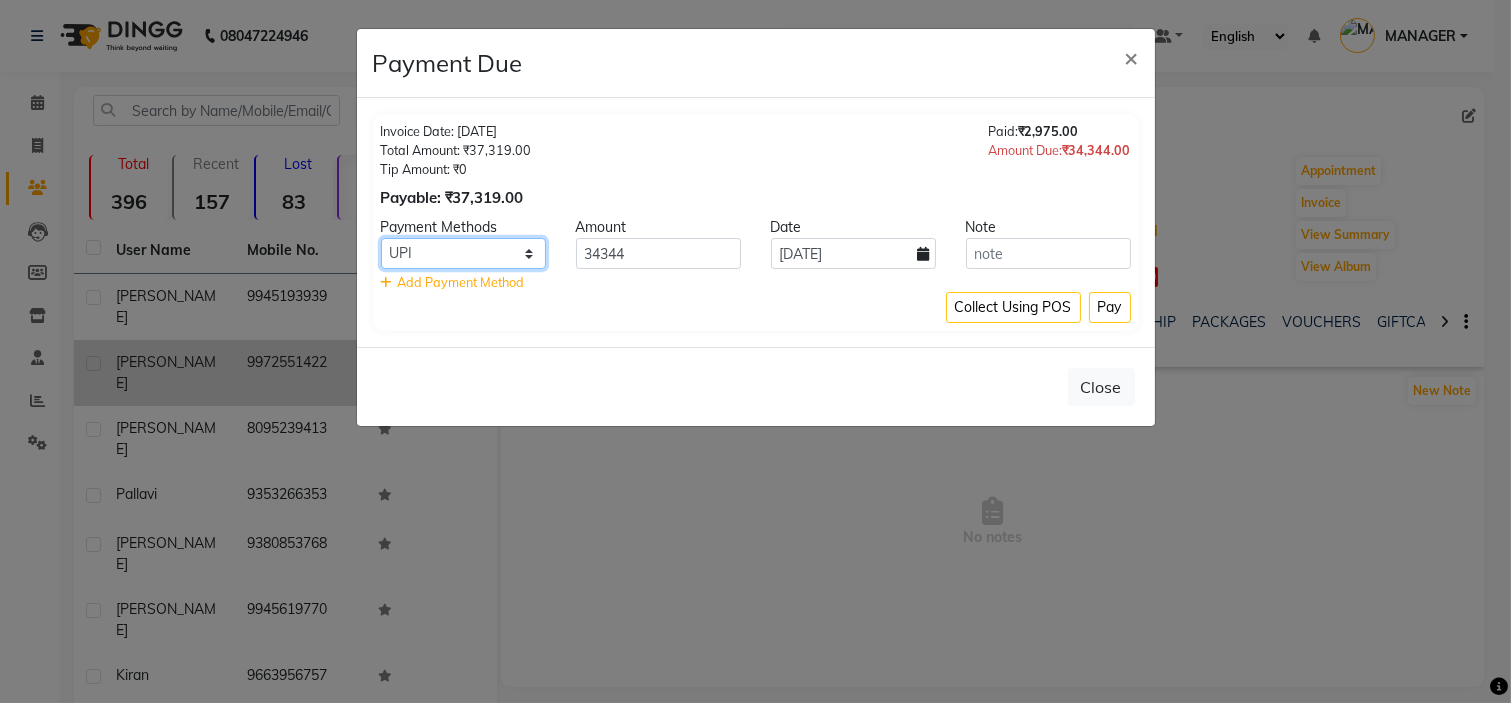 click on "CARD UPI CASH Cheque LUZO NearBuy Bajaj Finserv SaveIN Loan" 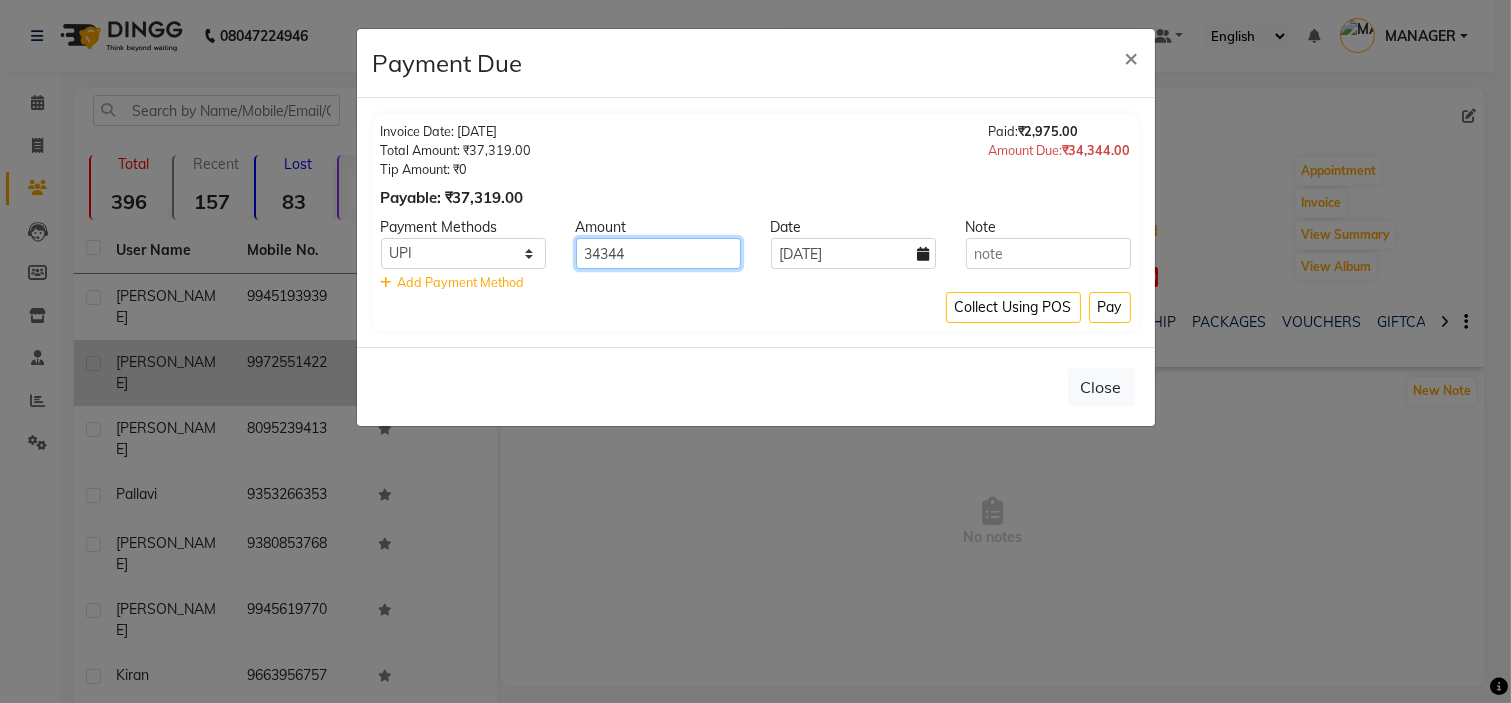 click on "34344" 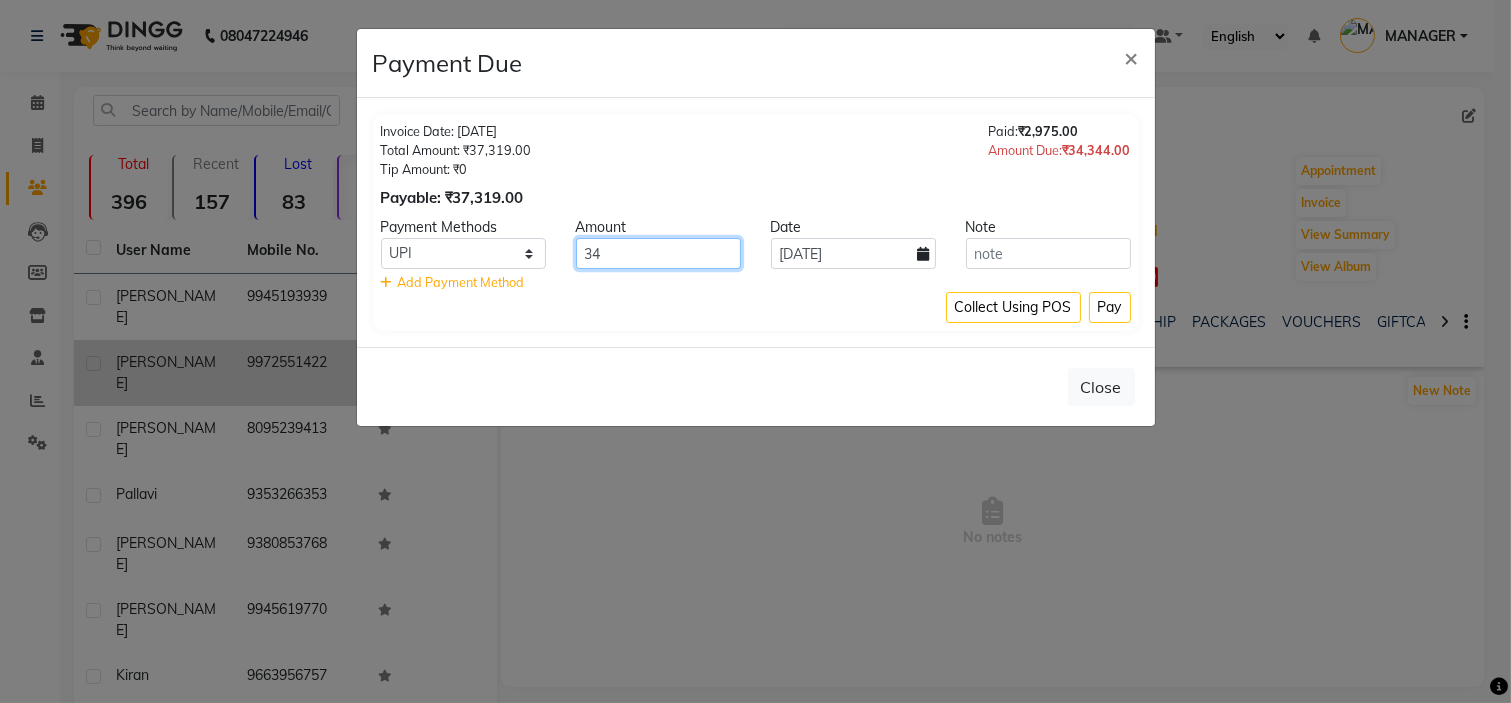 type on "3" 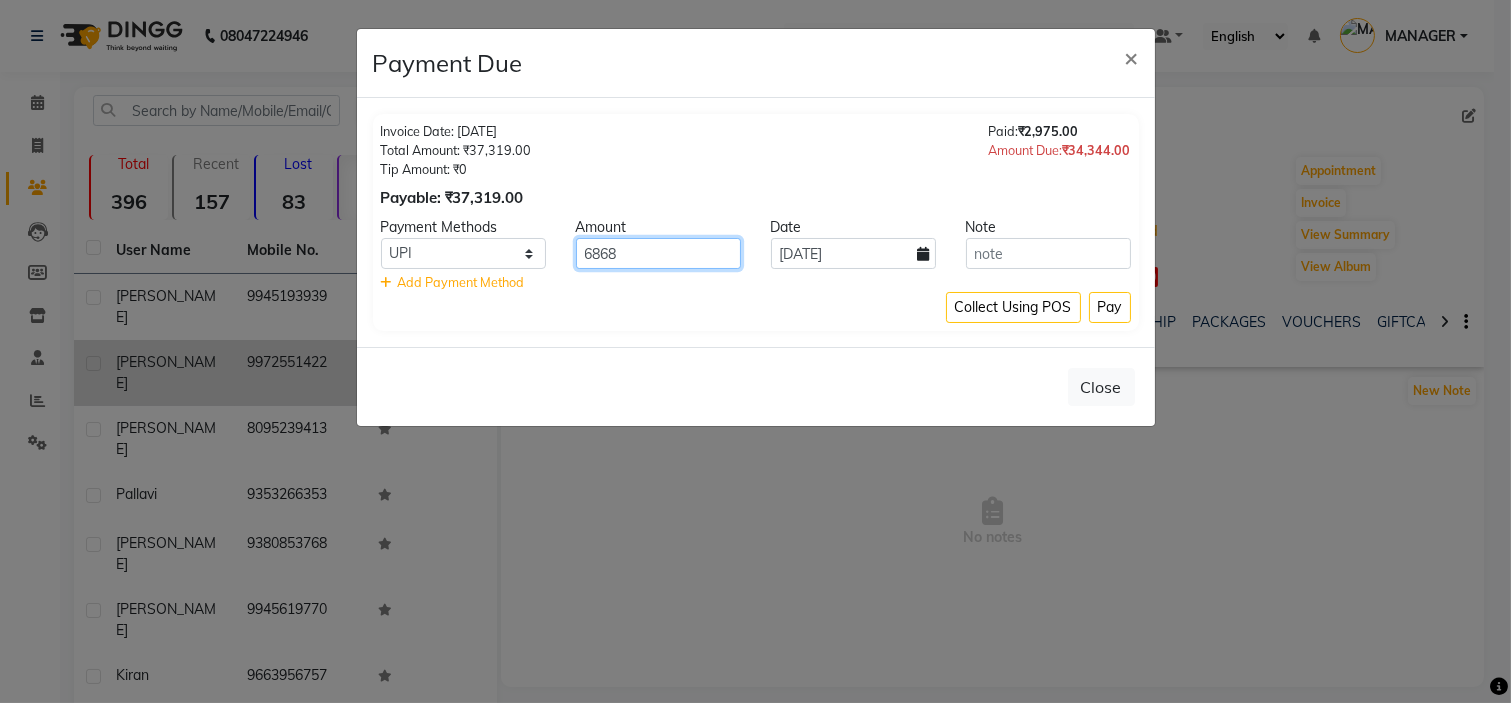 type on "6868" 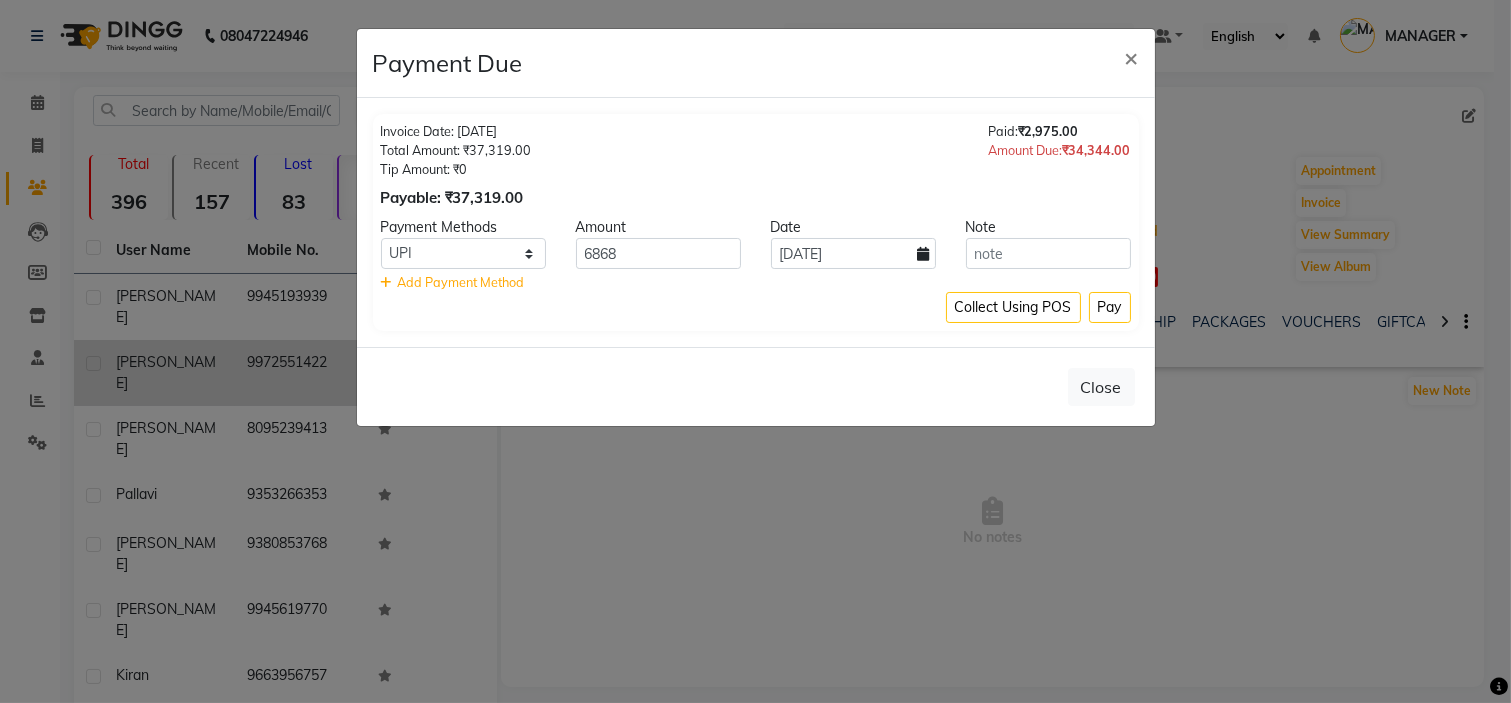 click on "Collect Using POS Pay" 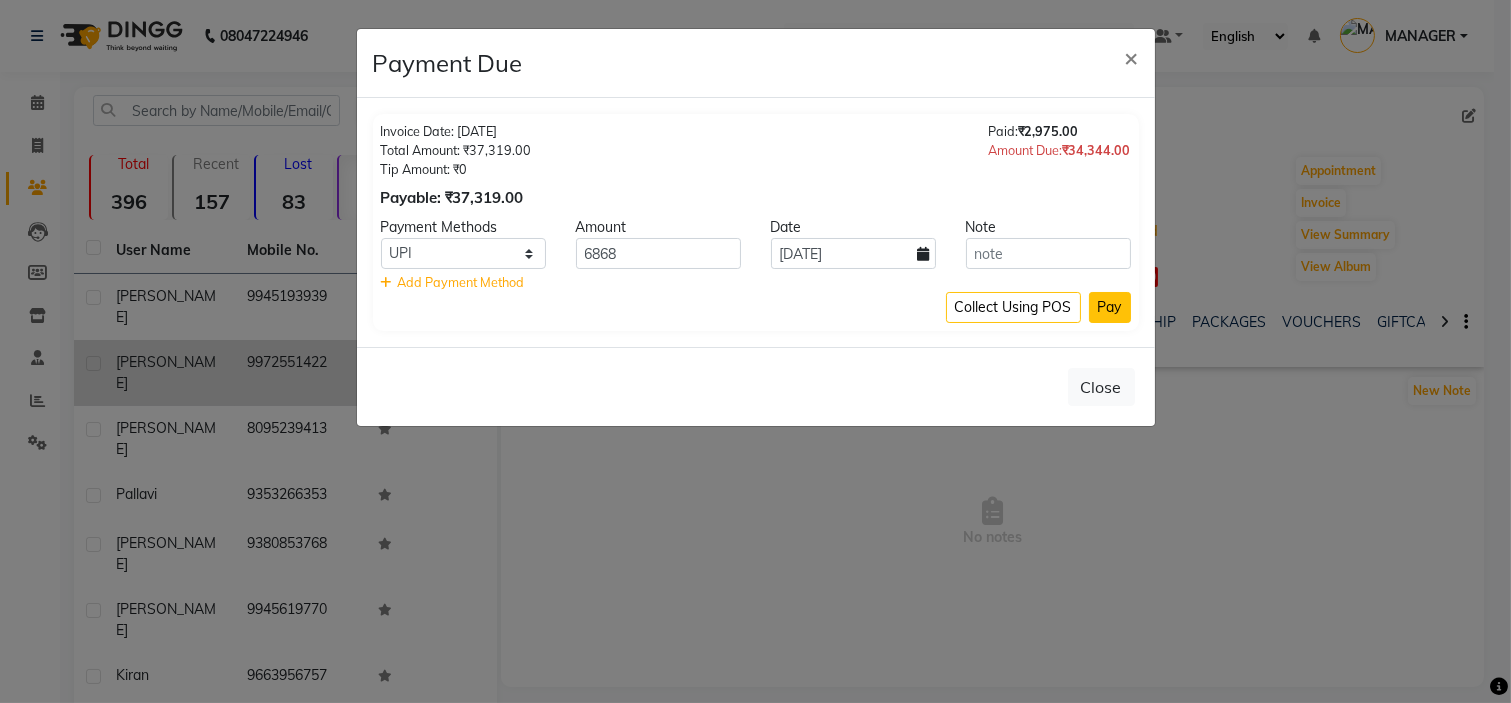 click on "Pay" 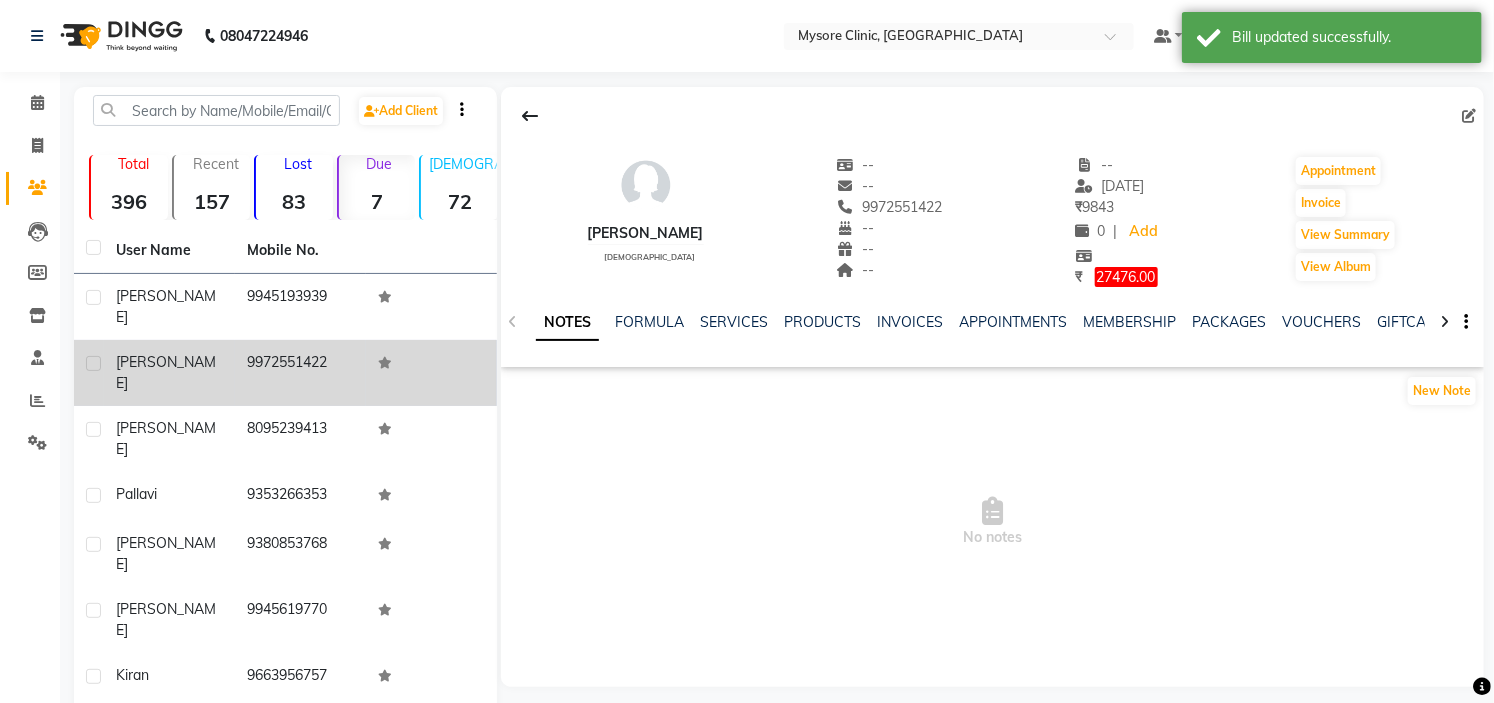 click on "27476.00" 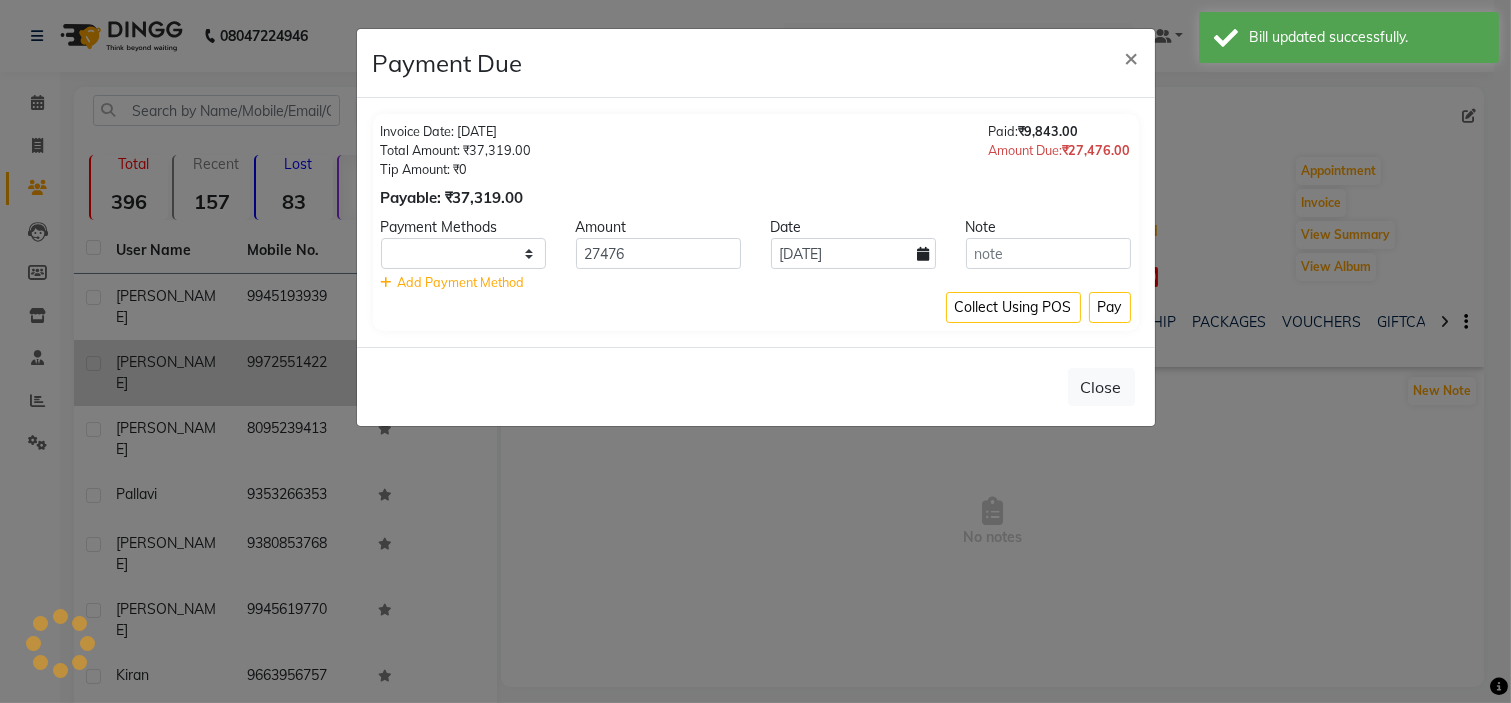 select on "1" 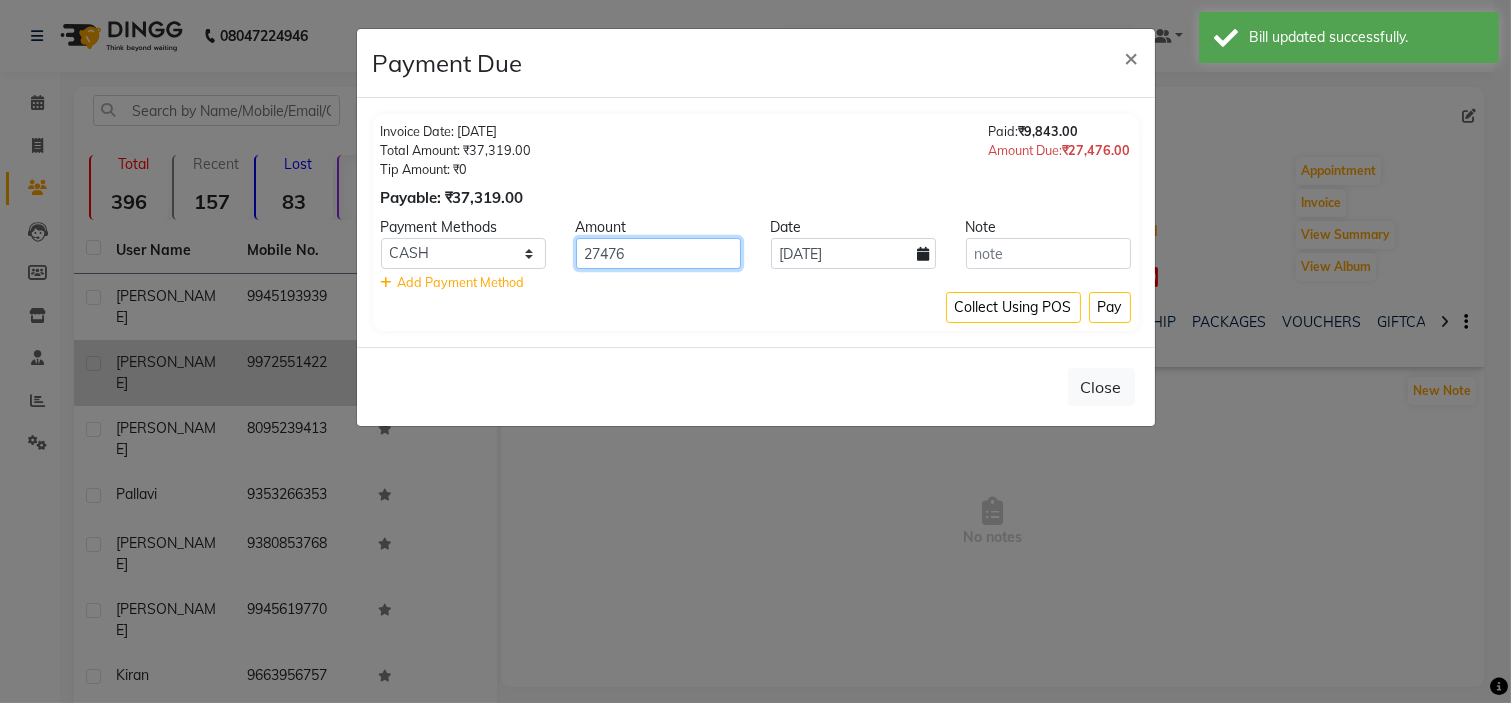 click on "27476" 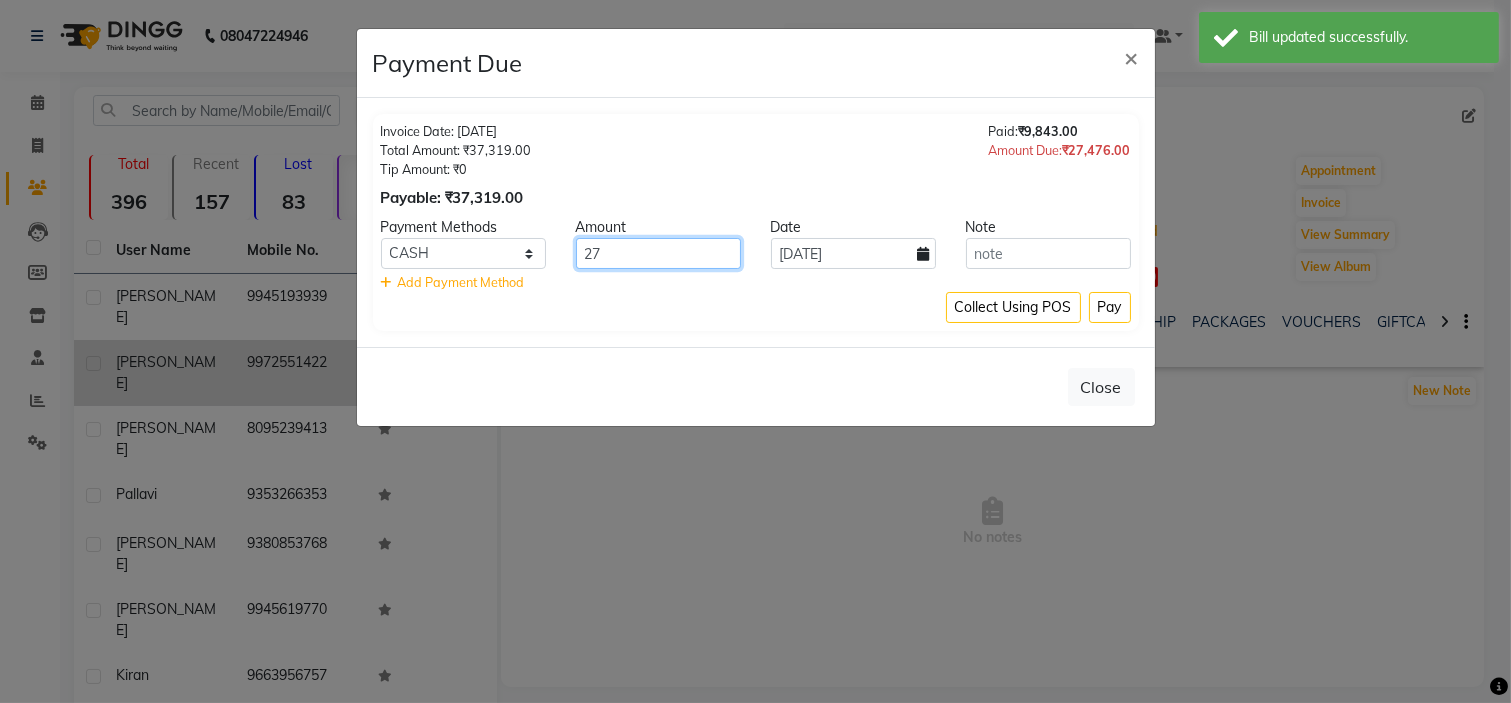 type on "2" 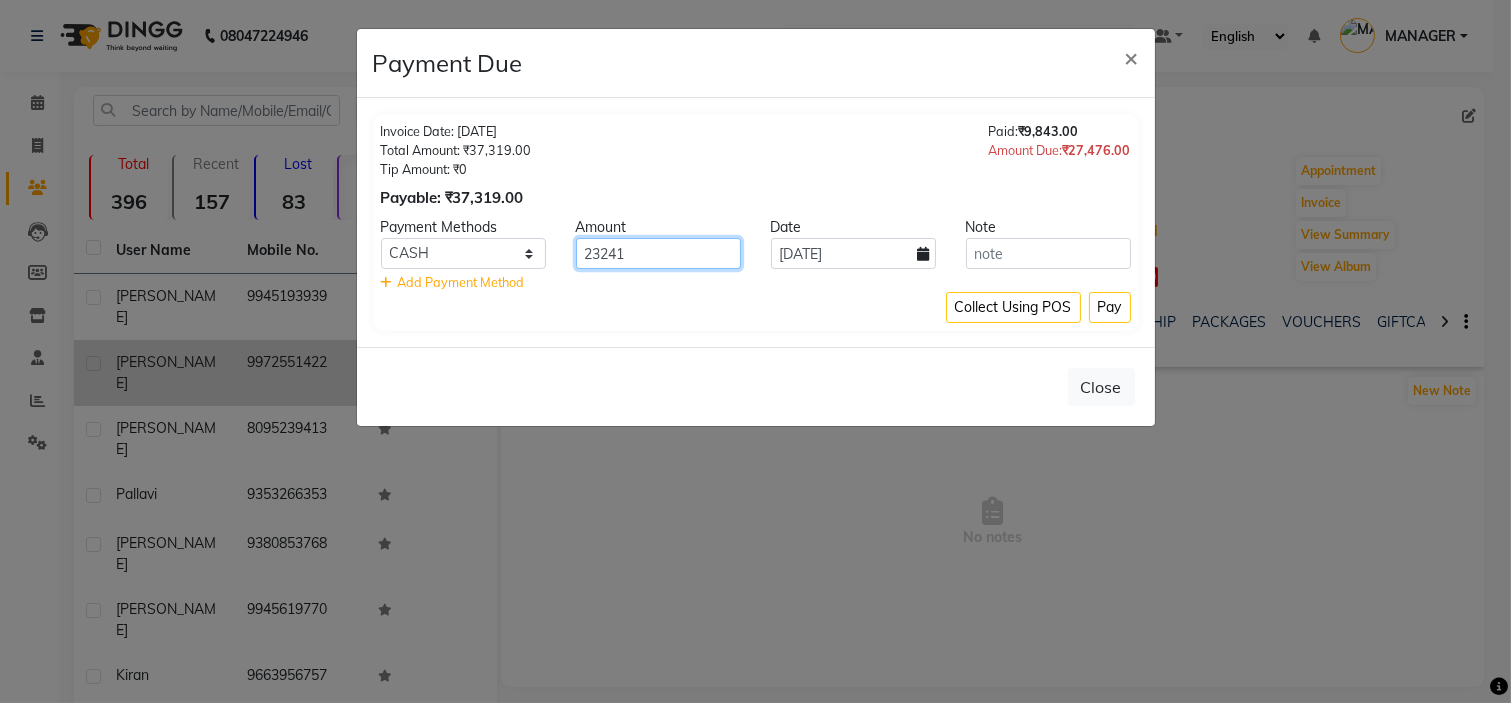 type on "23241" 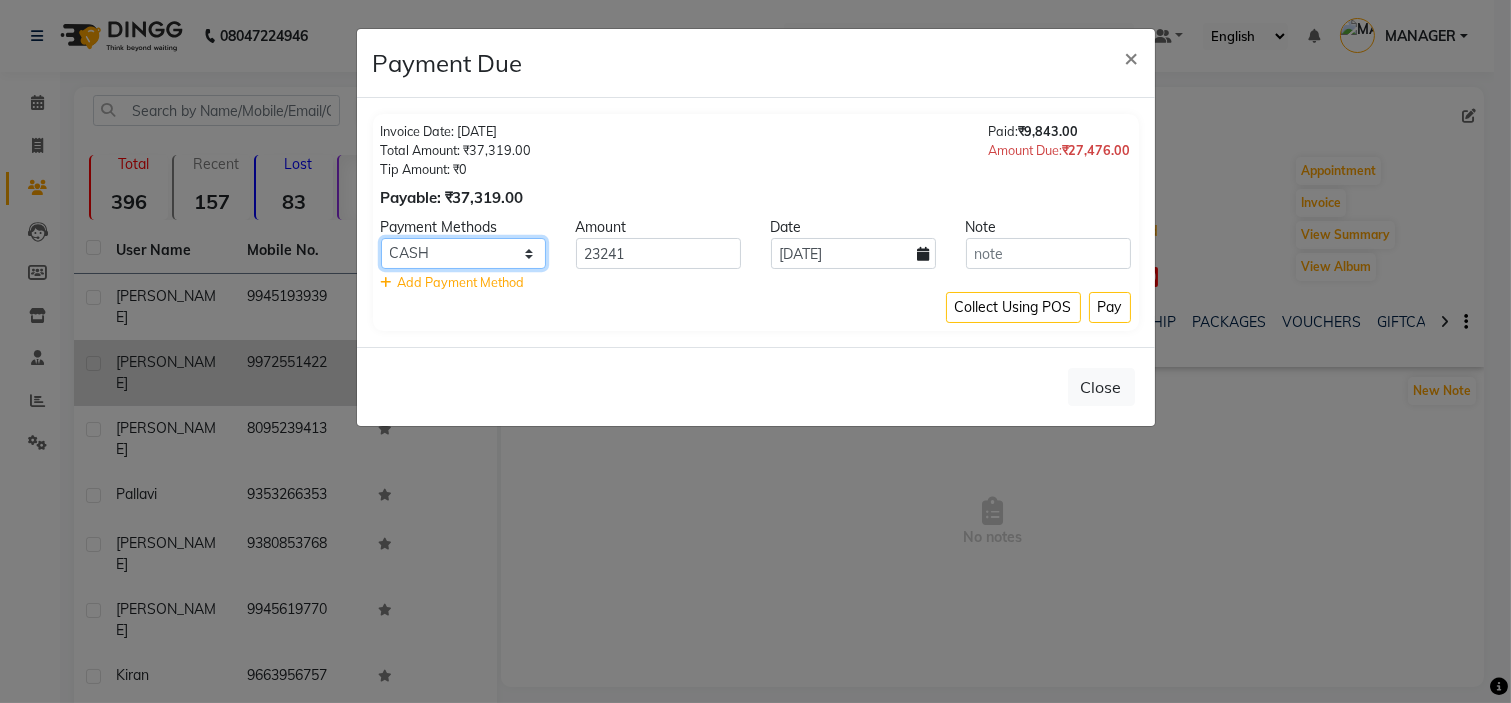 click on "CARD UPI CASH Cheque LUZO NearBuy Bajaj Finserv SaveIN Loan" 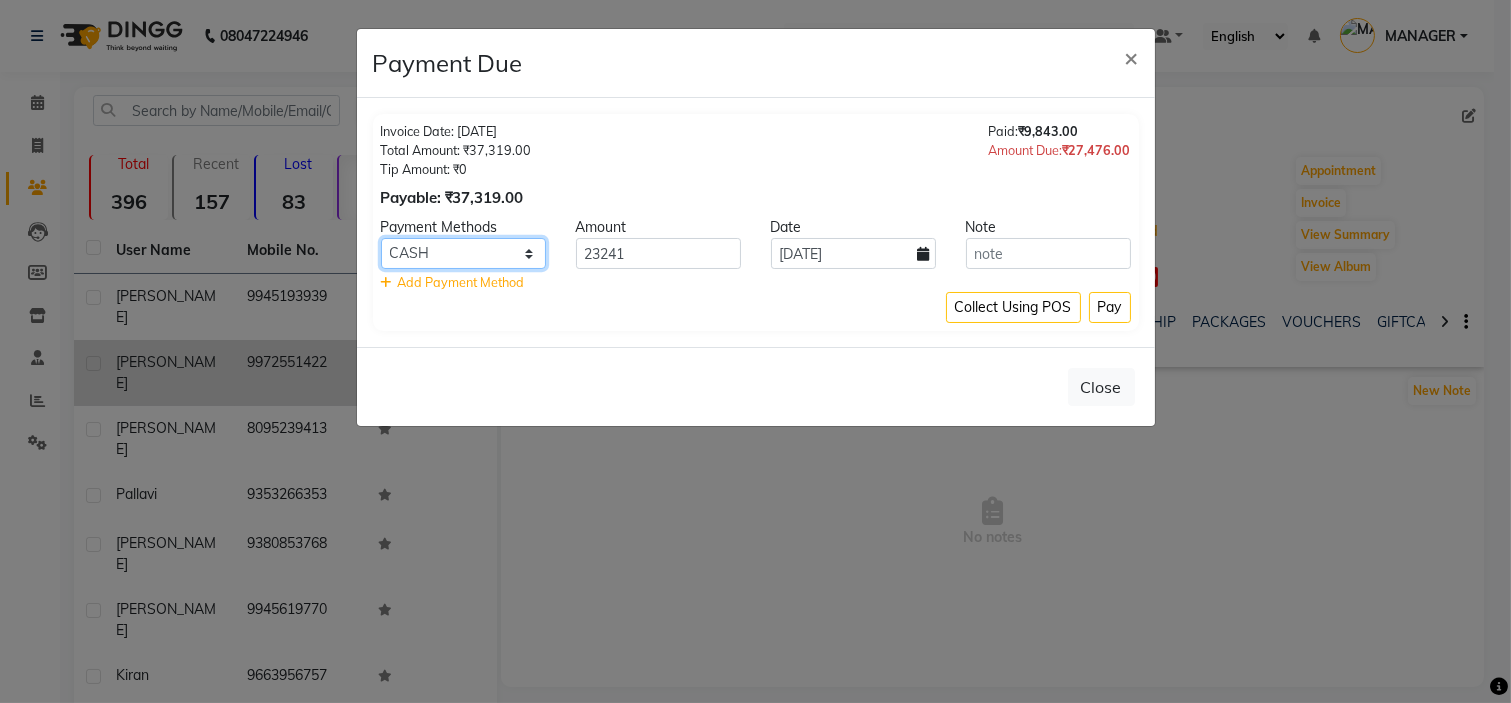 select on "86" 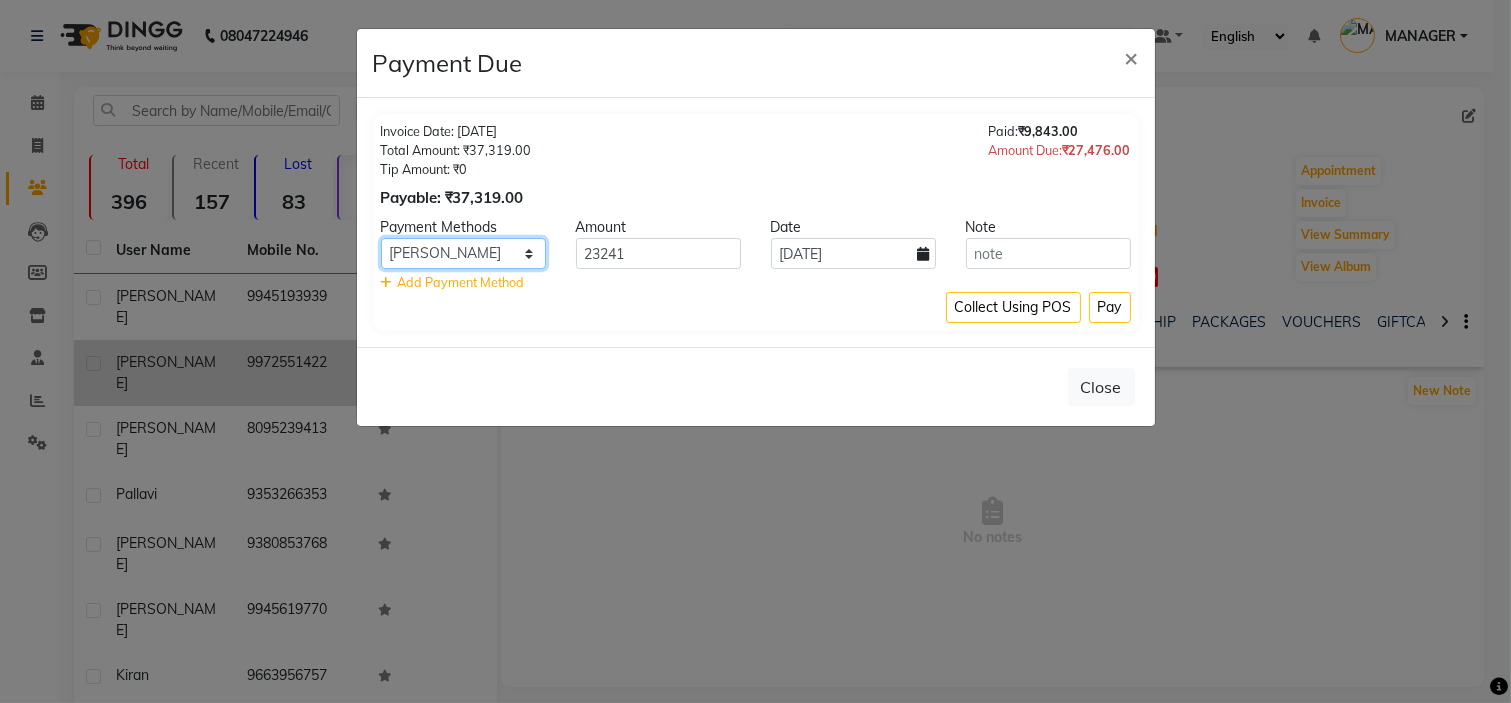 click on "CARD UPI CASH Cheque LUZO NearBuy Bajaj Finserv SaveIN Loan" 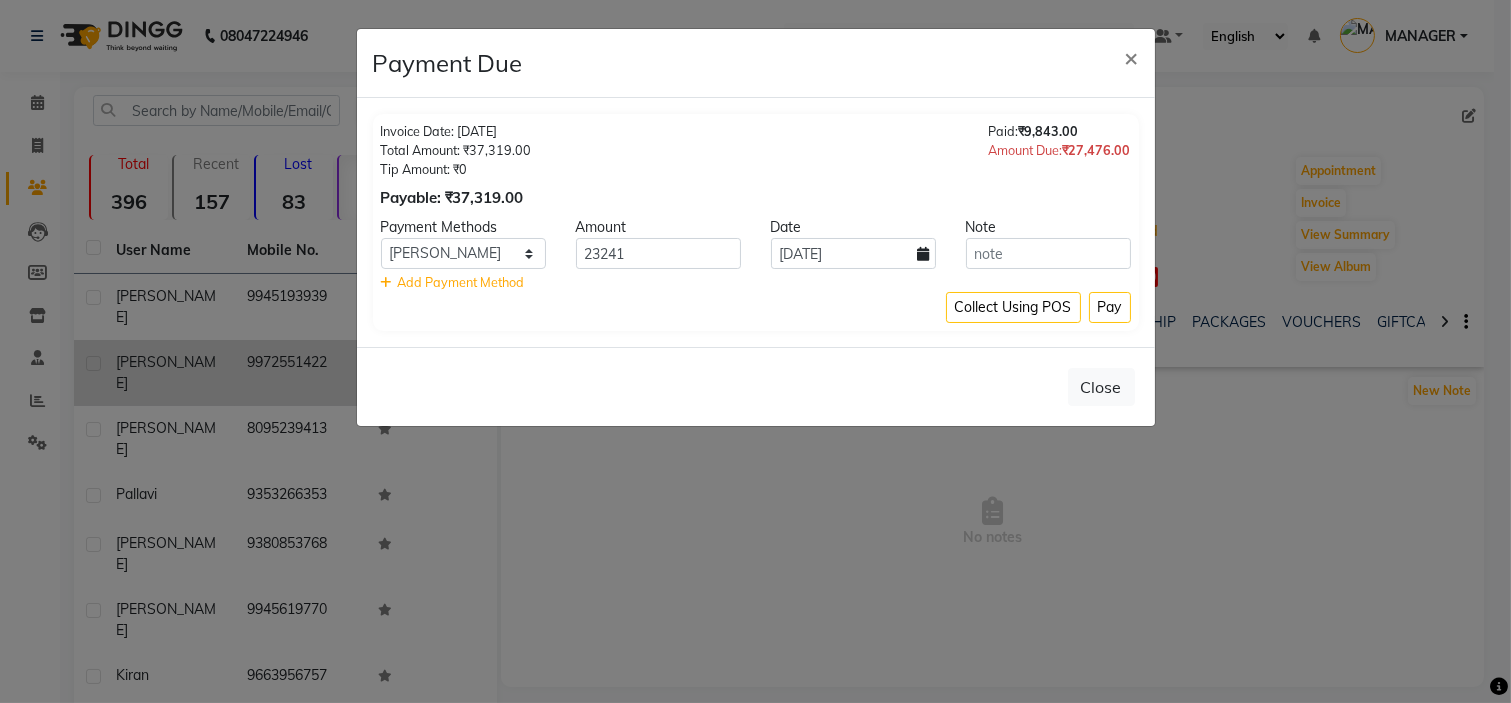 click on "Close" 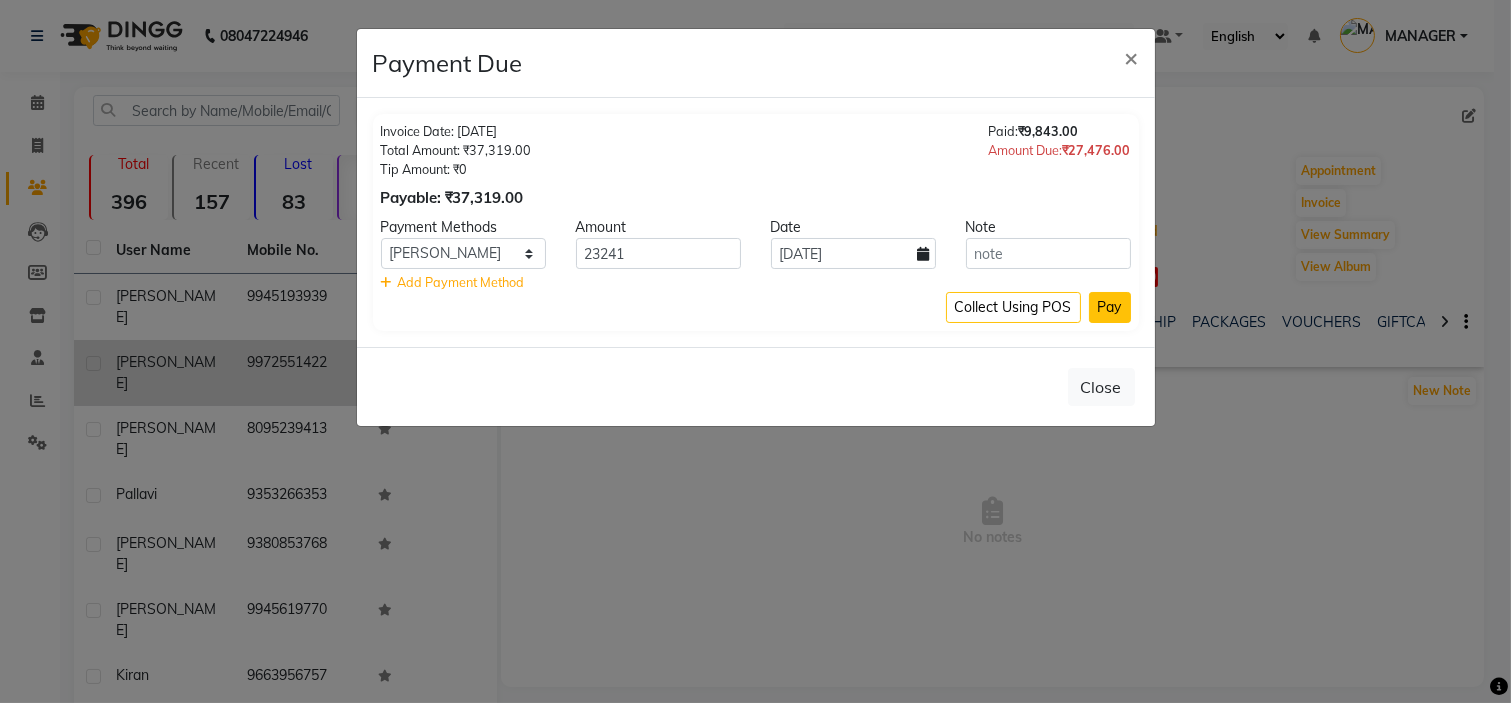 click on "Pay" 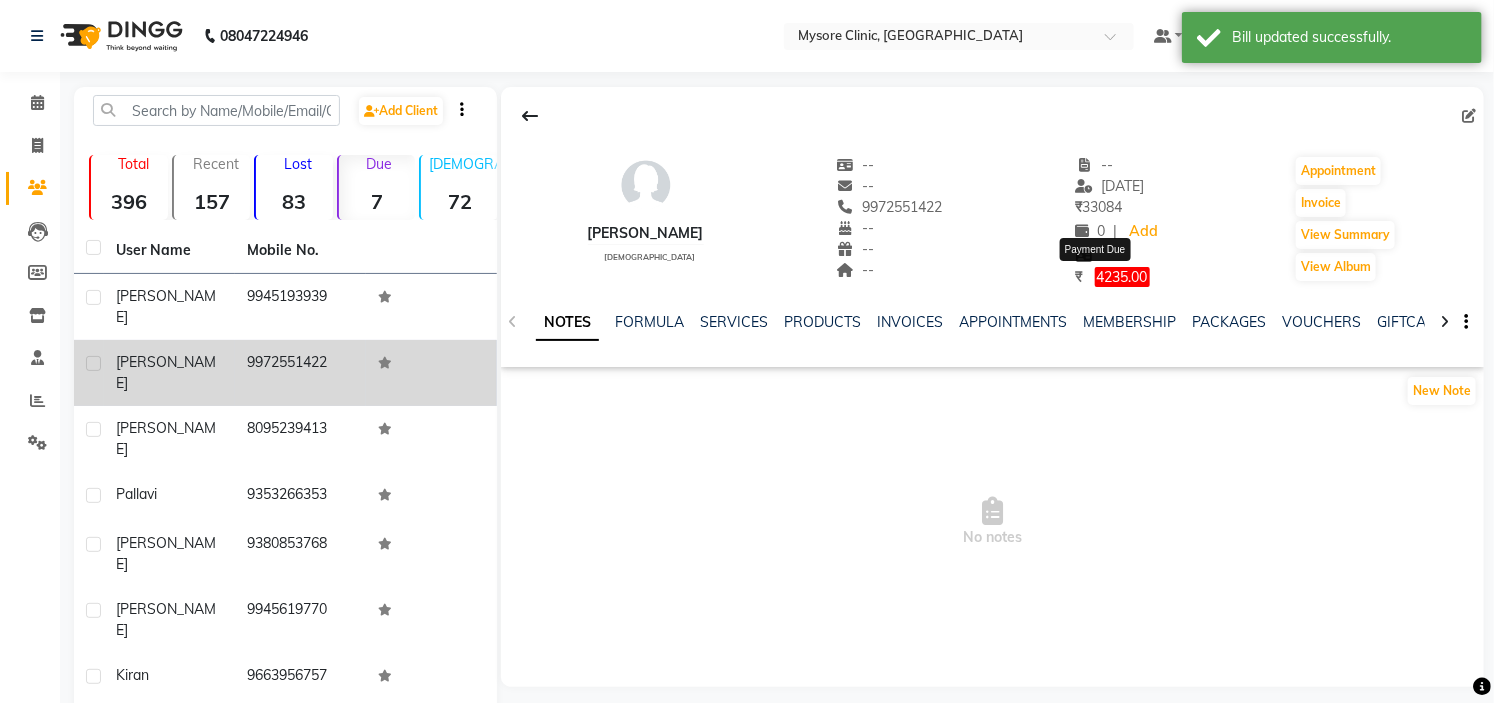 click on "4235.00" 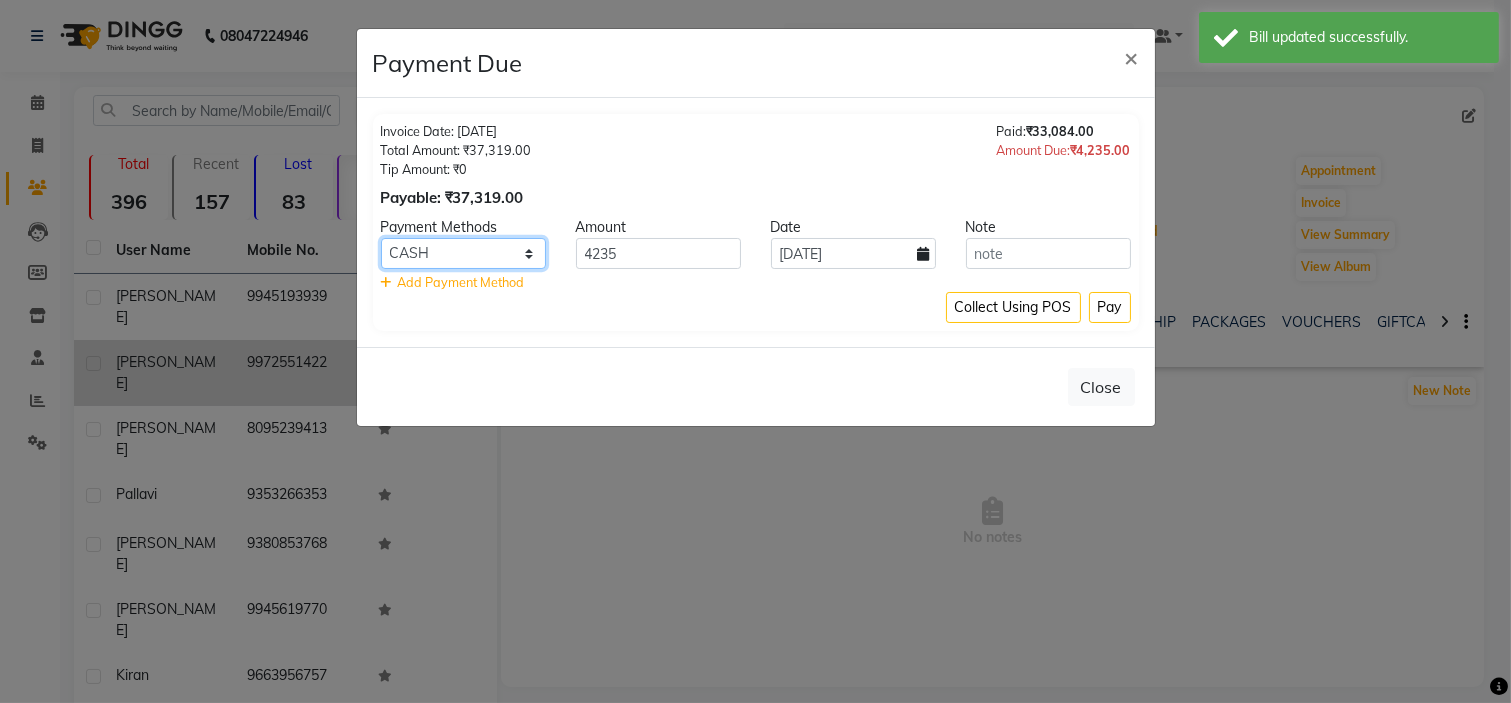 click on "CARD UPI CASH Cheque LUZO NearBuy Bajaj Finserv SaveIN Loan" 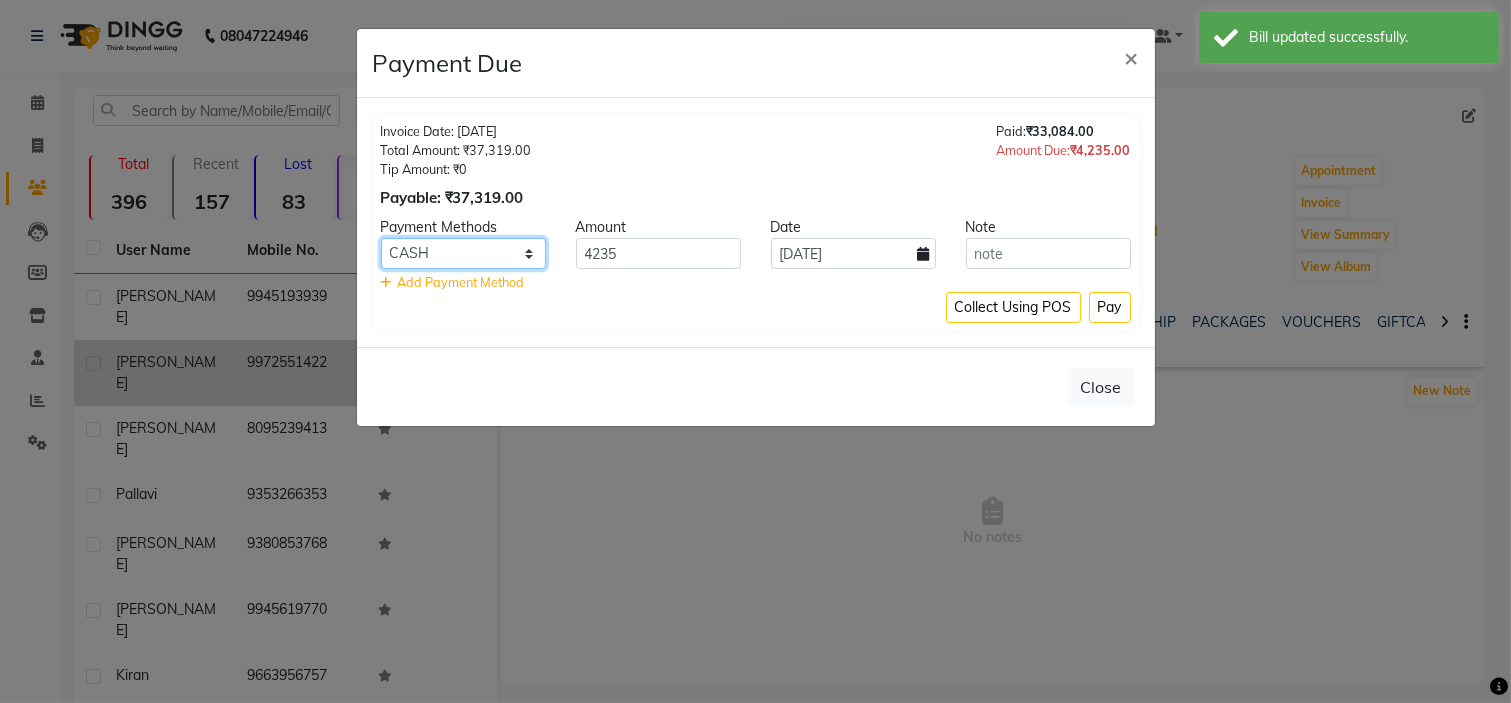 select on "12" 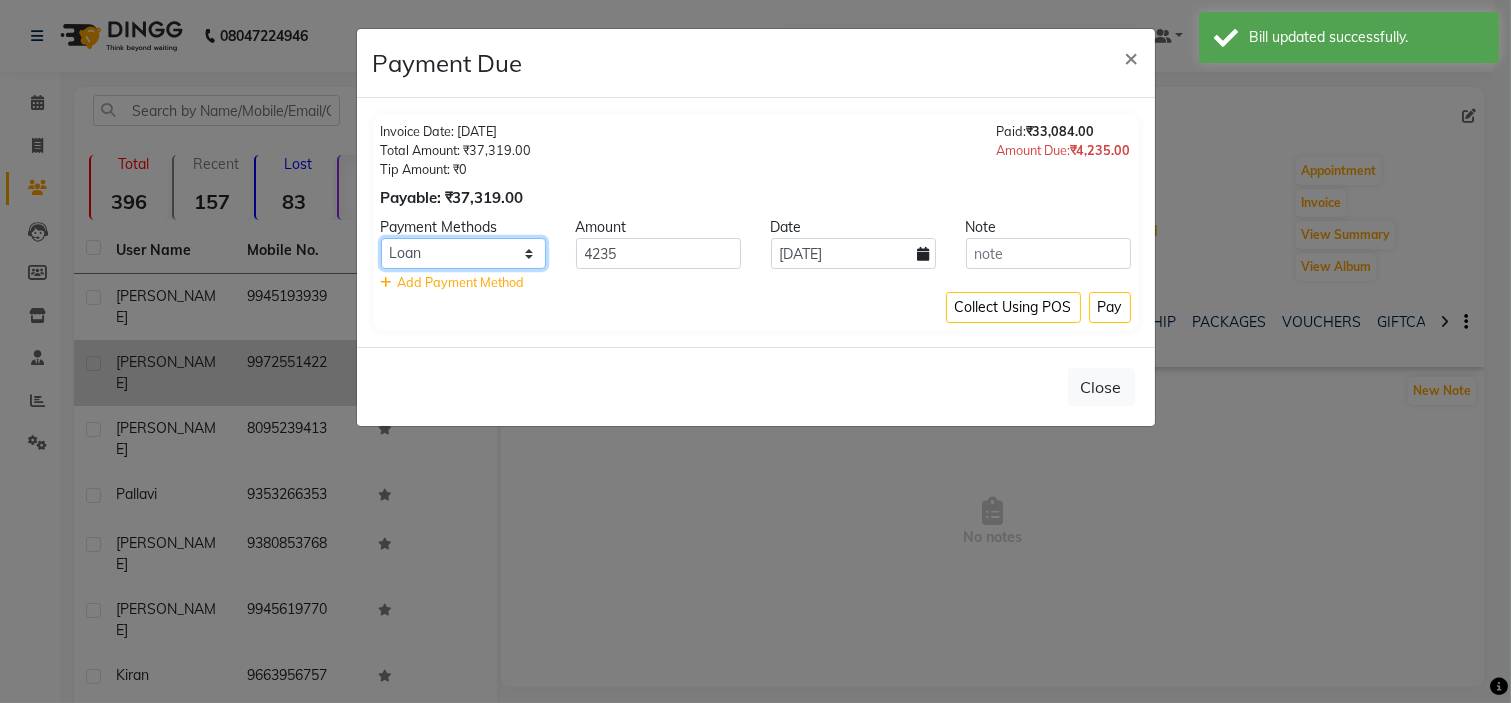 click on "CARD UPI CASH Cheque LUZO NearBuy Bajaj Finserv SaveIN Loan" 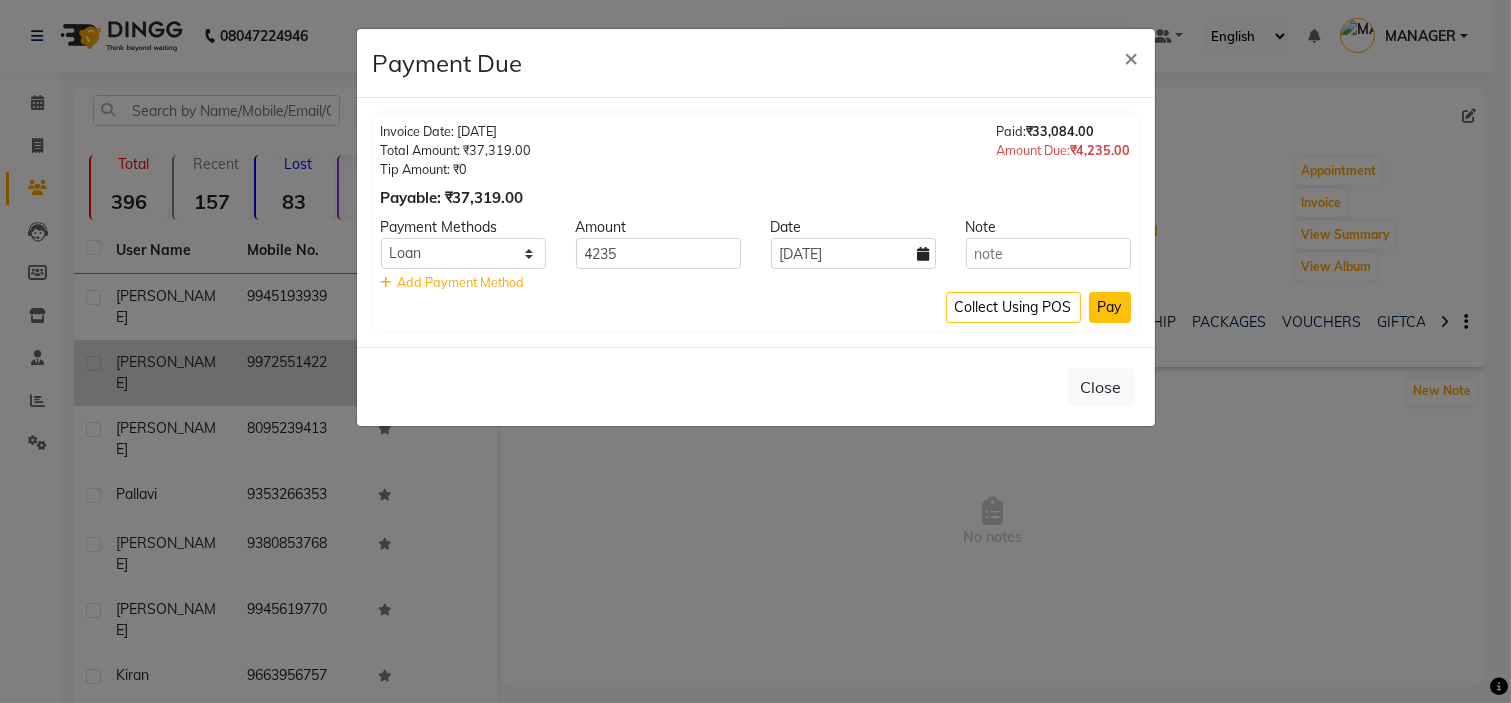 click on "Pay" 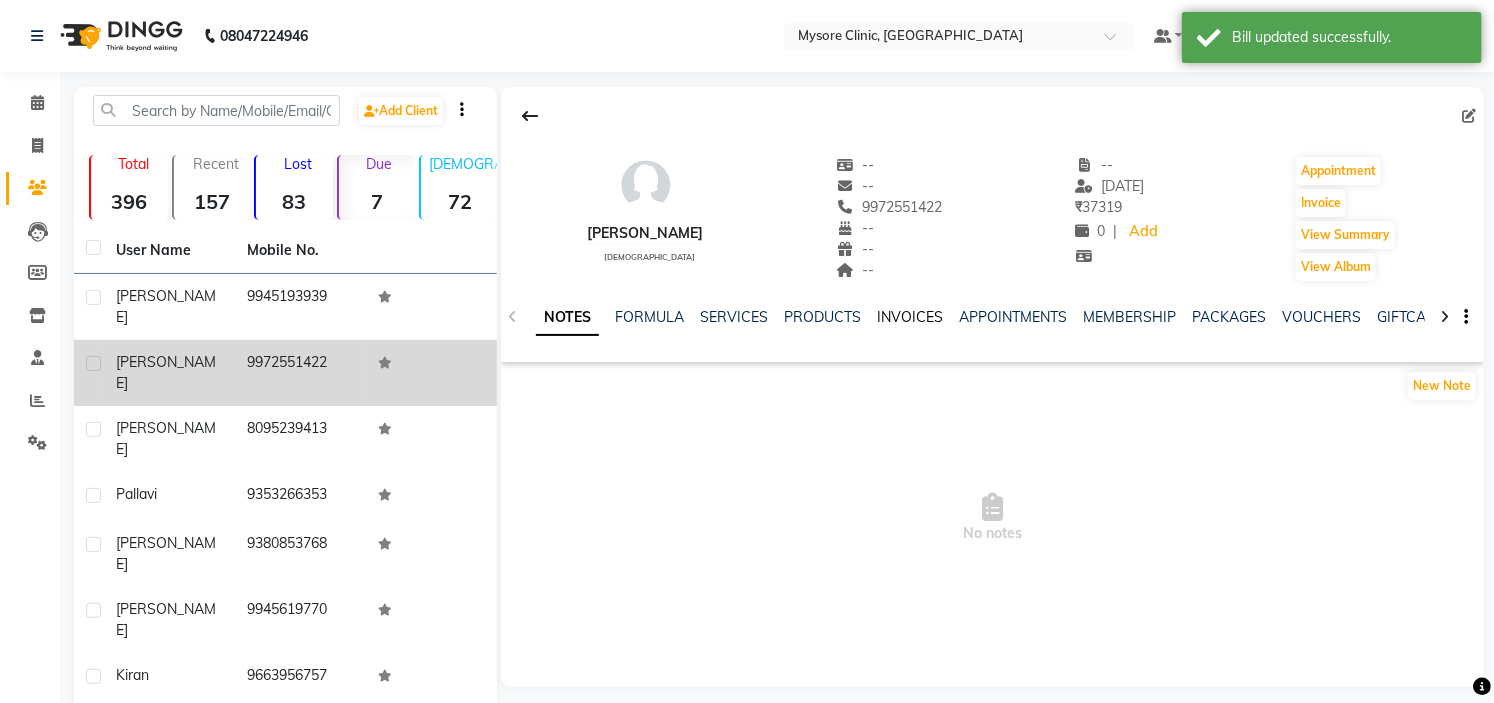 click on "INVOICES" 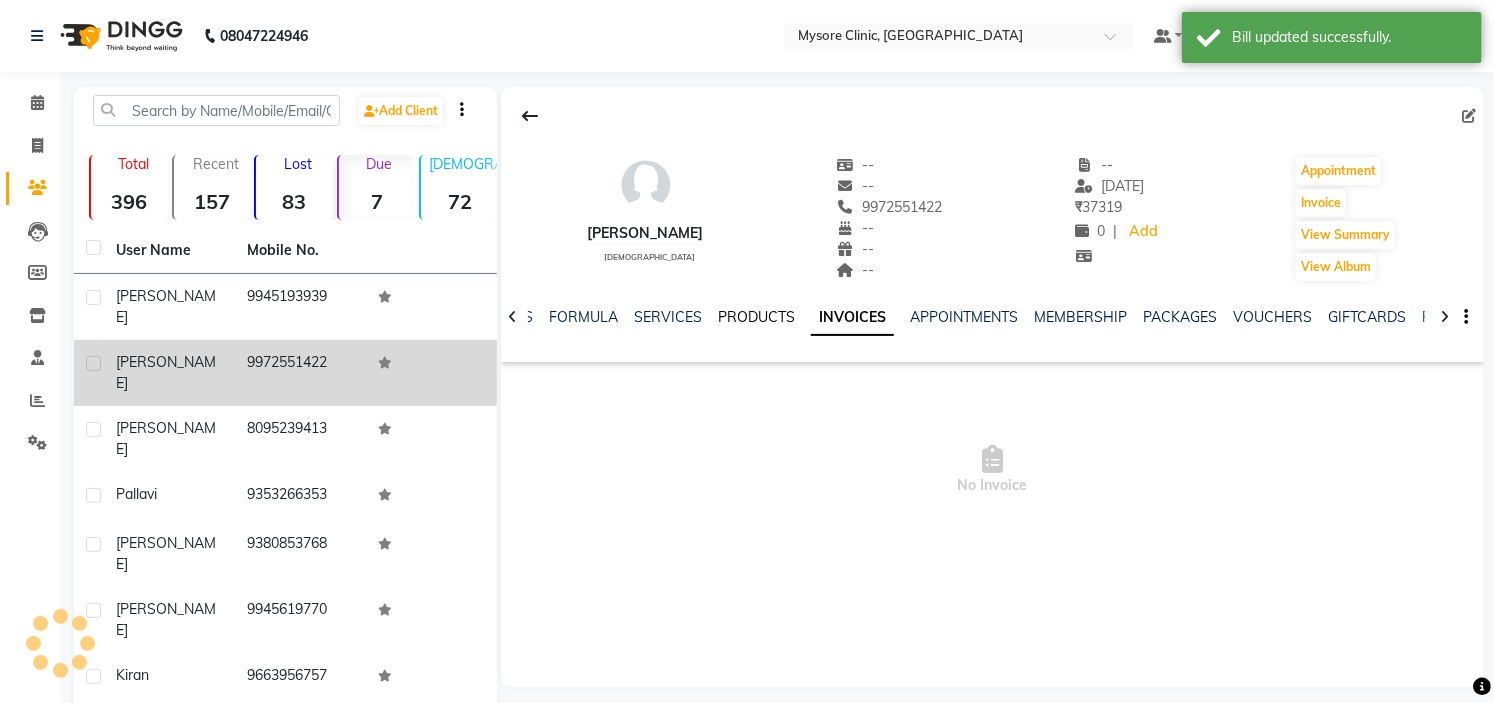 click on "PRODUCTS" 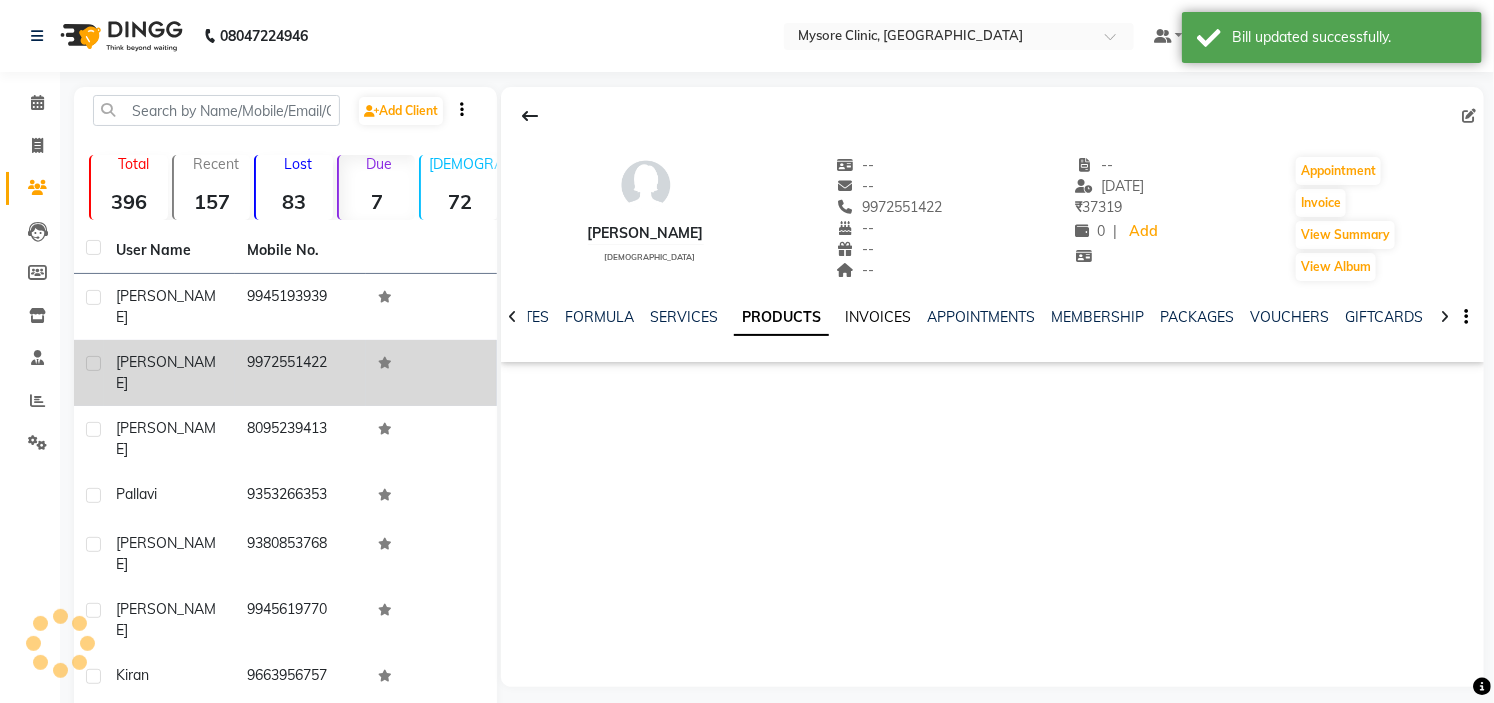 click on "INVOICES" 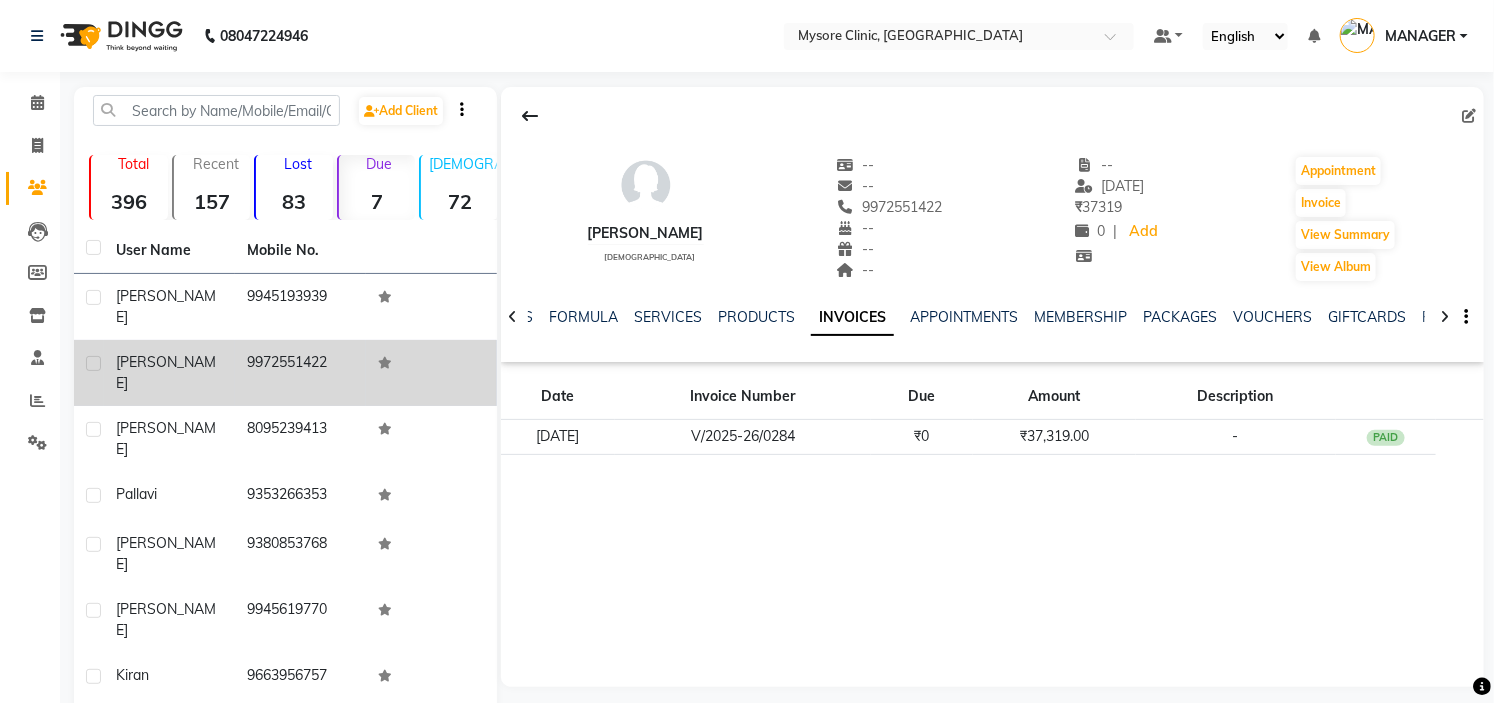 click on "[PERSON_NAME]    [DEMOGRAPHIC_DATA]  --   --   9972551422  --  --  --  -- [DATE] ₹    37319 0 |  Add   Appointment   Invoice  View Summary  View Album  NOTES FORMULA SERVICES PRODUCTS INVOICES APPOINTMENTS MEMBERSHIP PACKAGES VOUCHERS GIFTCARDS POINTS FORMS FAMILY CARDS WALLET Date Invoice Number Due Amount Description [DATE] V/2025-26/0284 ₹0 ₹37,319.00 -  PAID" 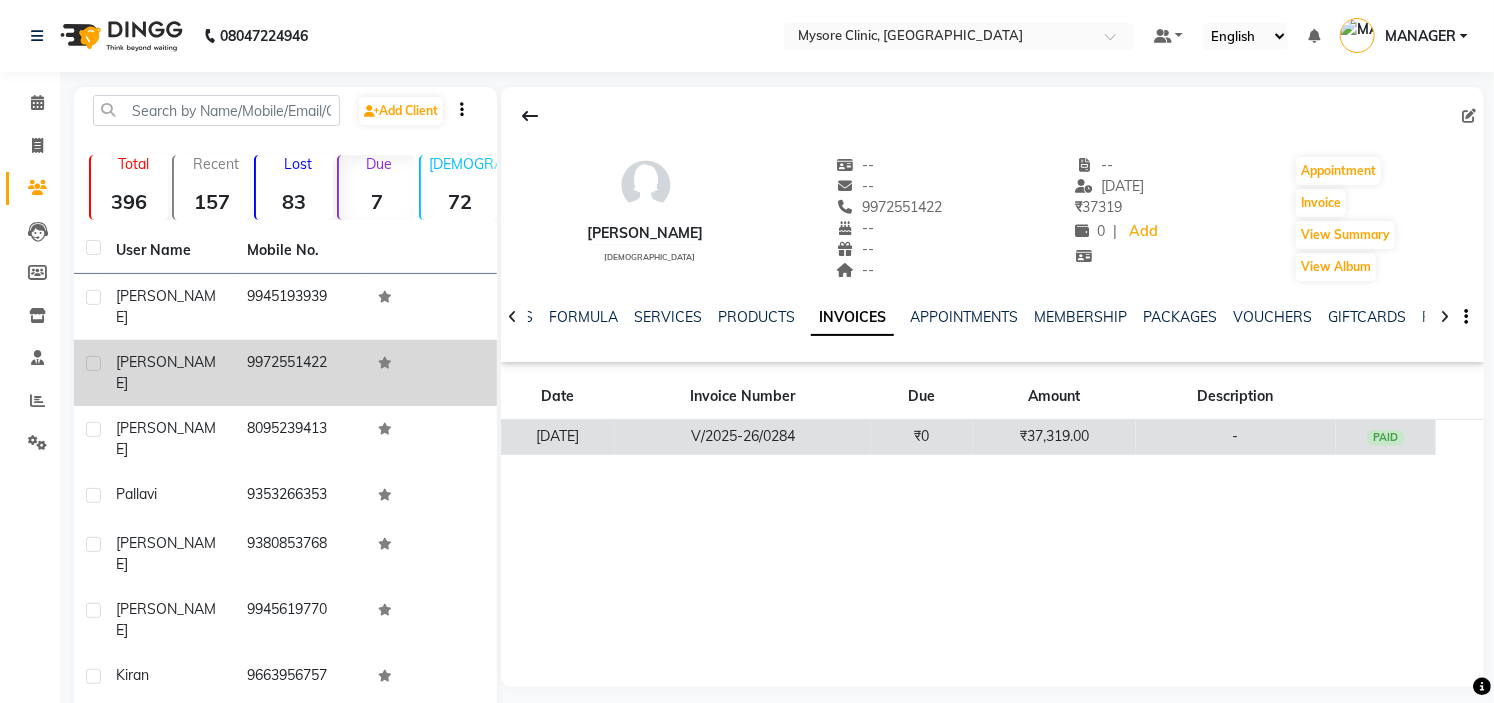 click on "-" 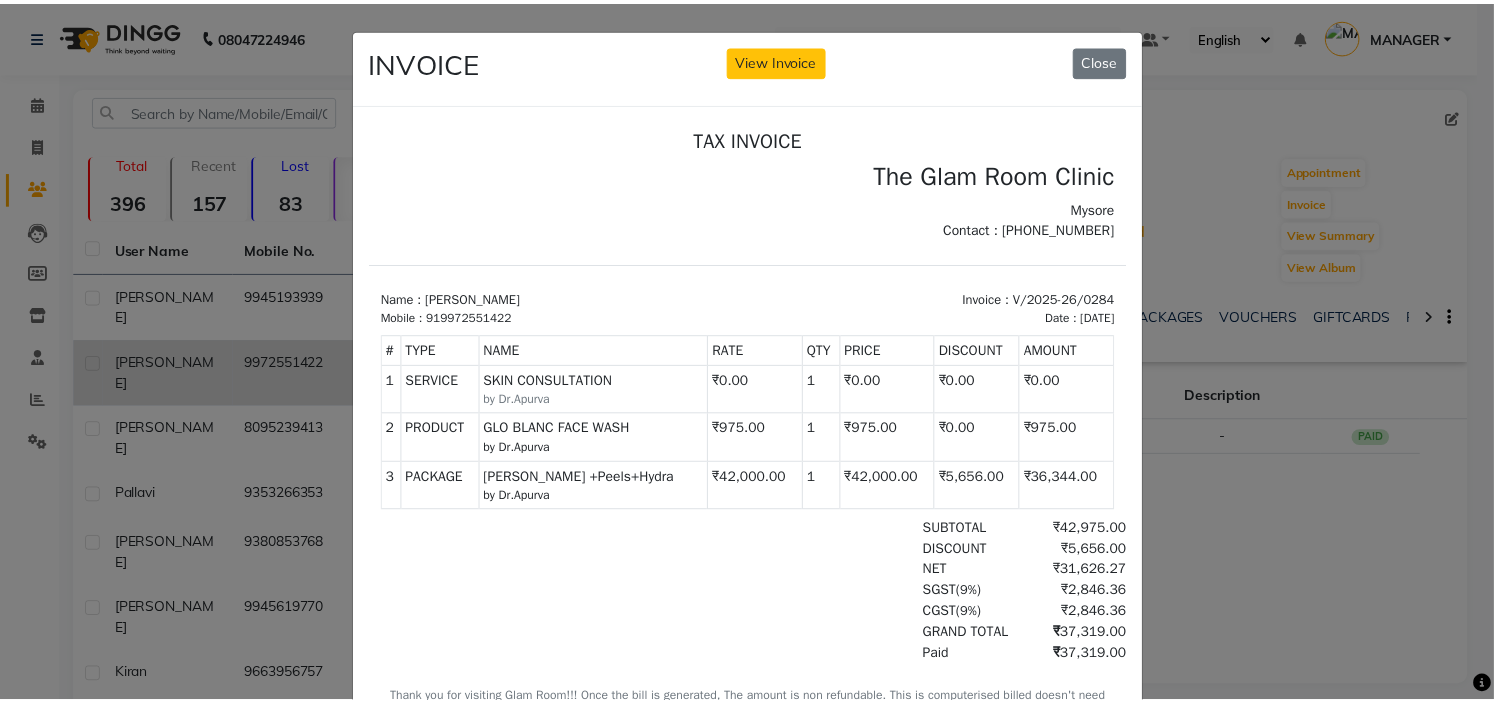 scroll, scrollTop: 0, scrollLeft: 0, axis: both 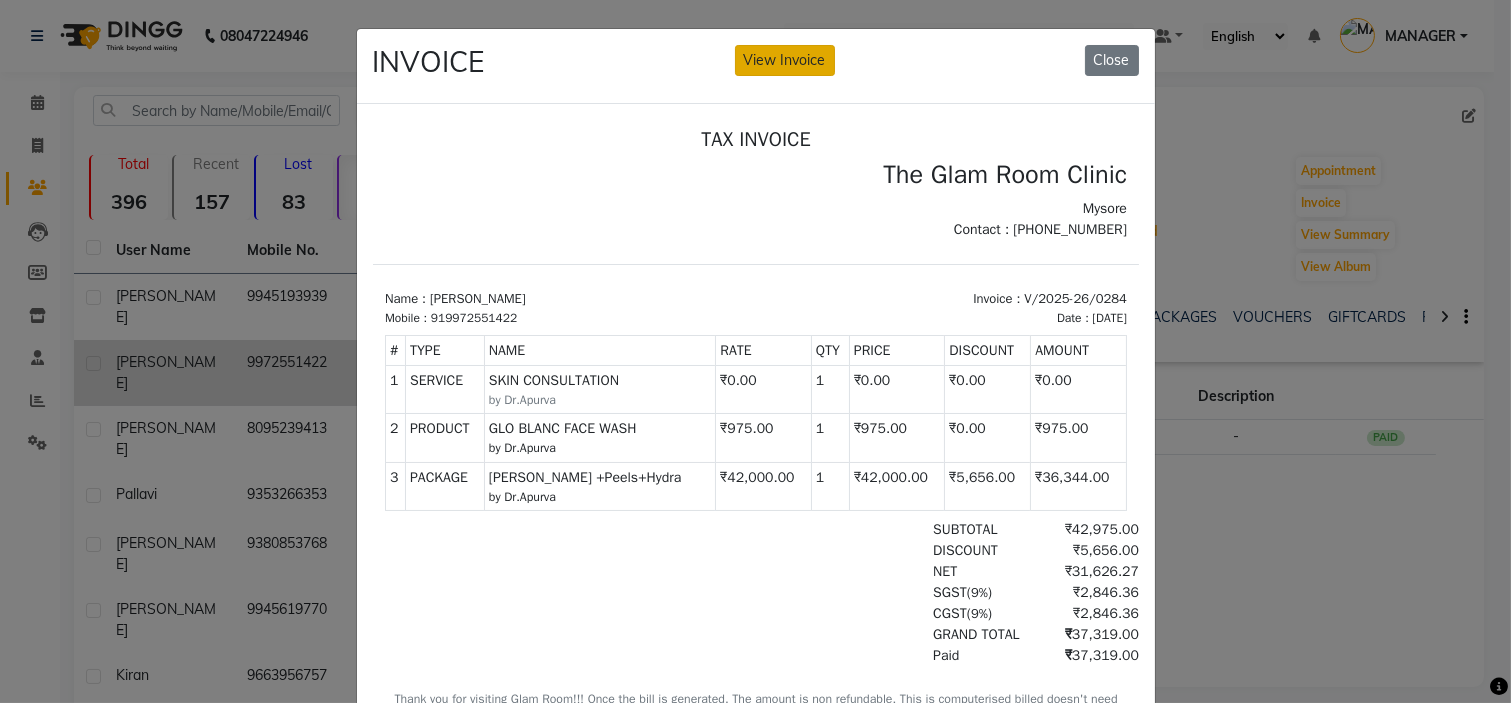 click on "View Invoice" 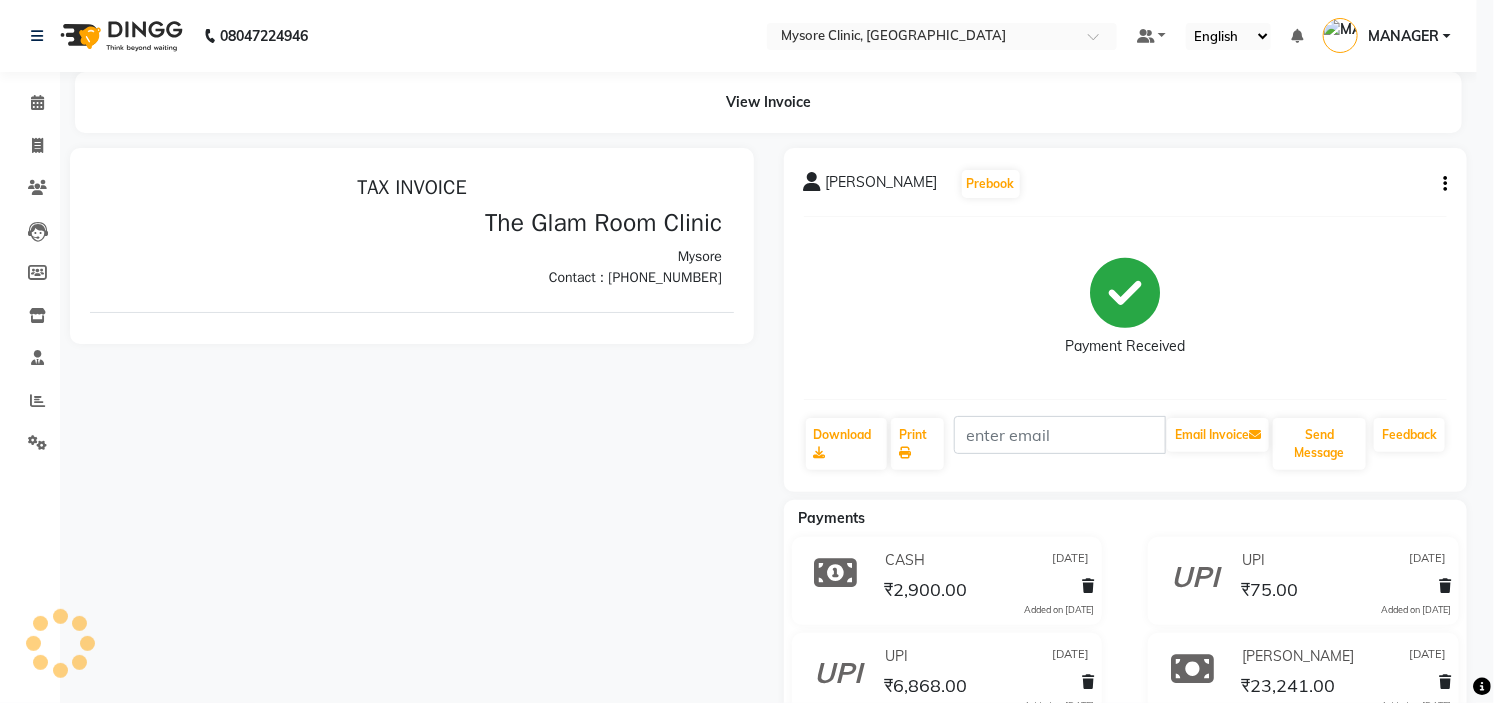 scroll, scrollTop: 0, scrollLeft: 0, axis: both 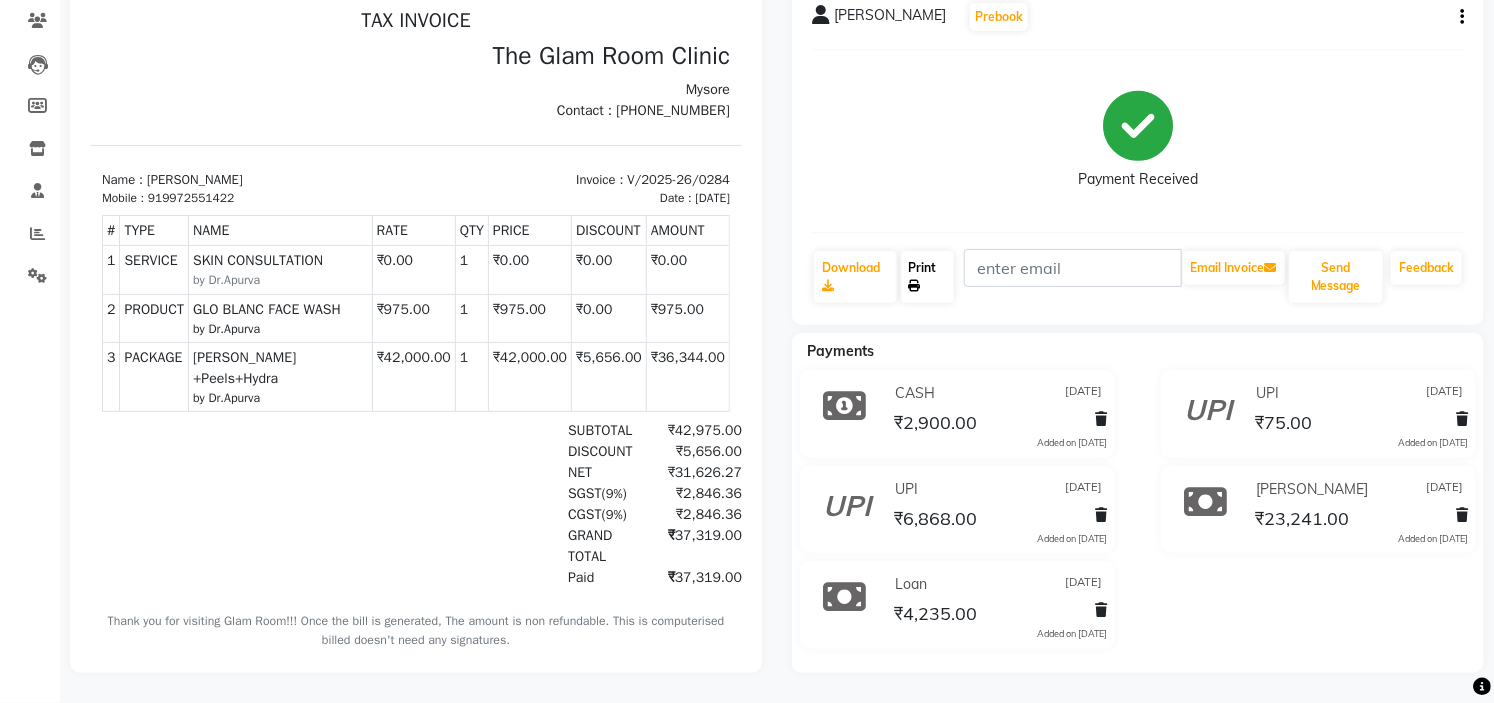 click on "Print" 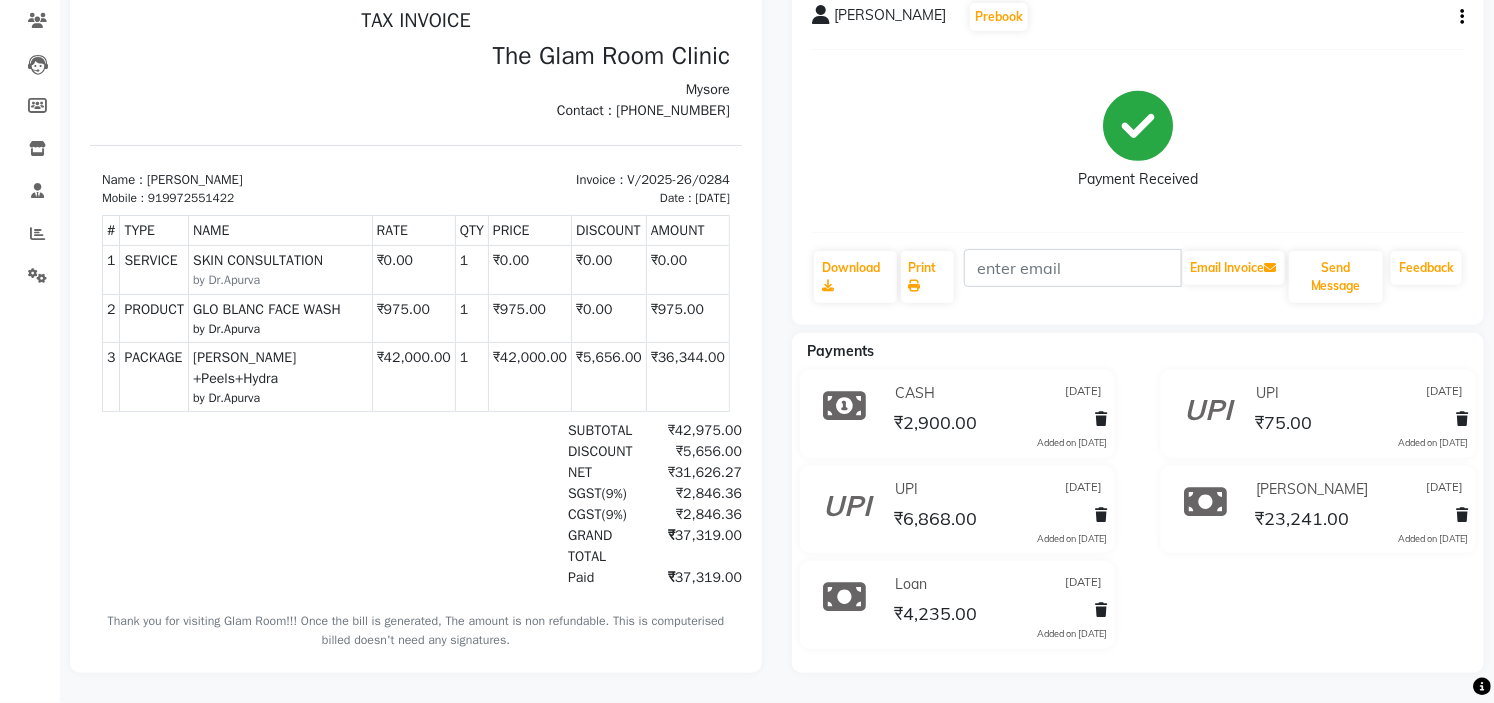 click on "₹23,241.00" 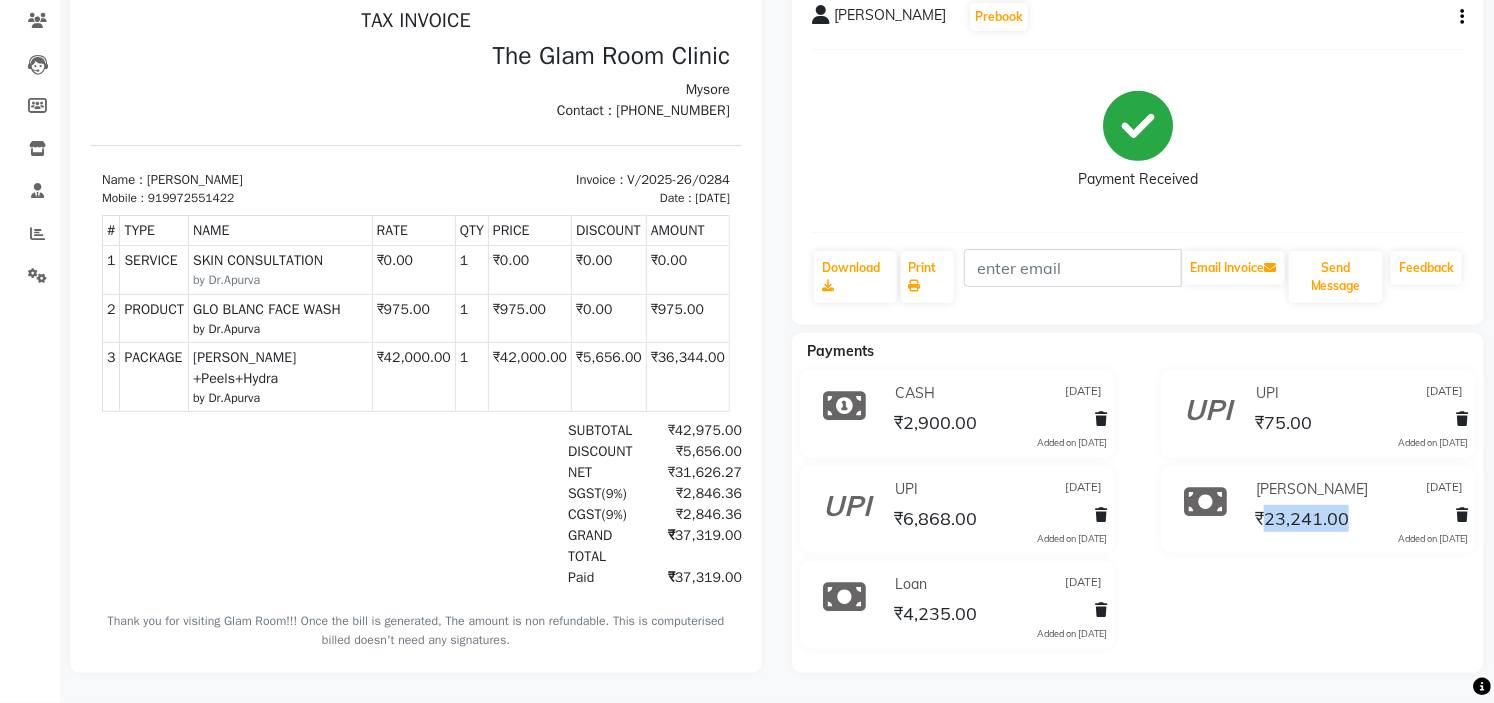 click on "₹23,241.00" 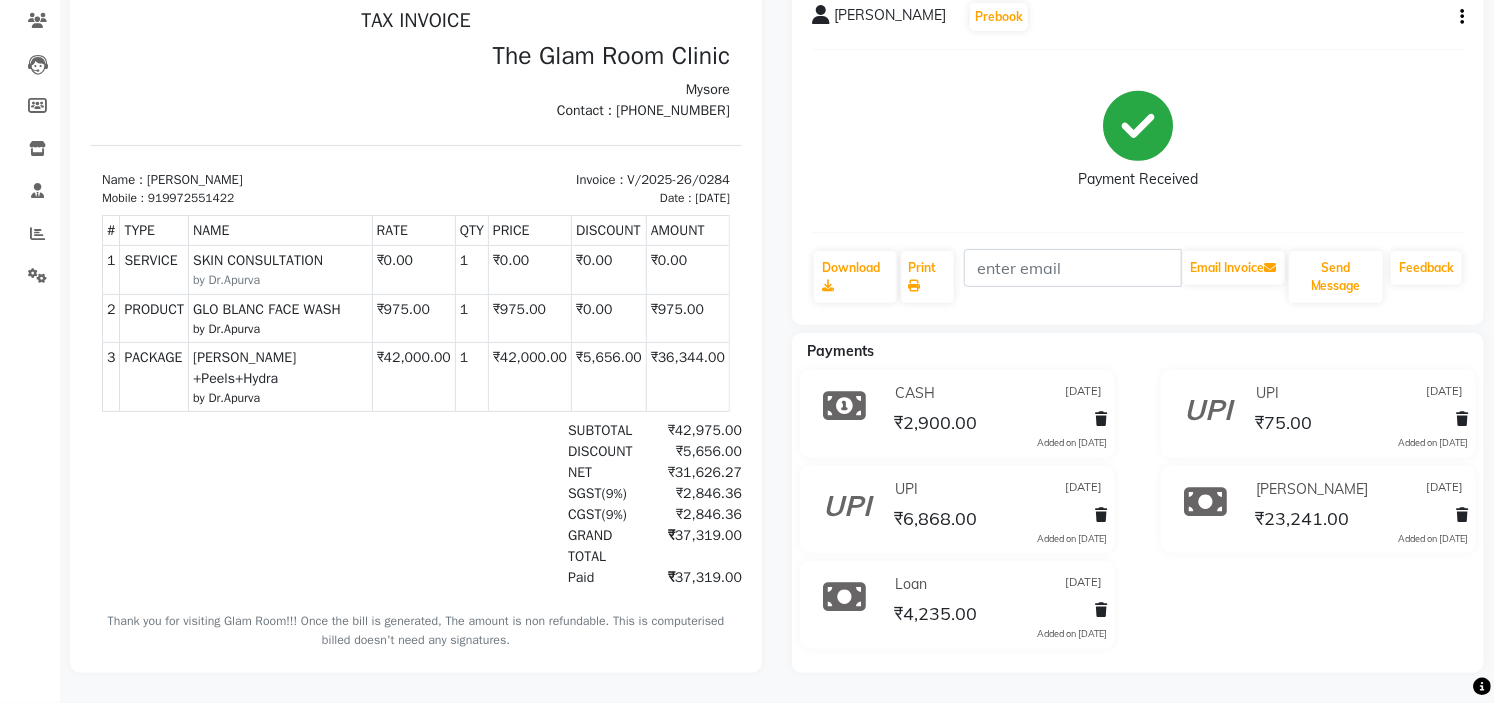click on "₹75.00" 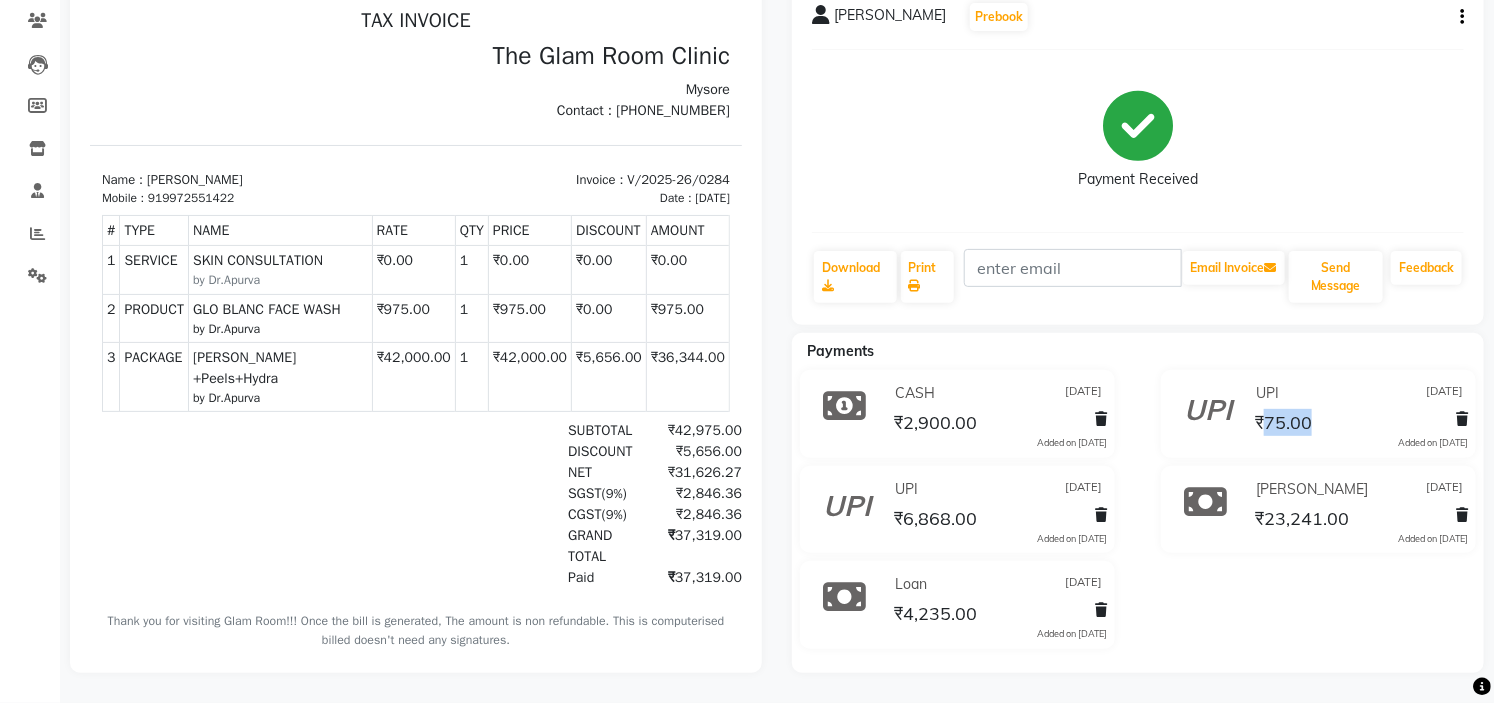click on "₹75.00" 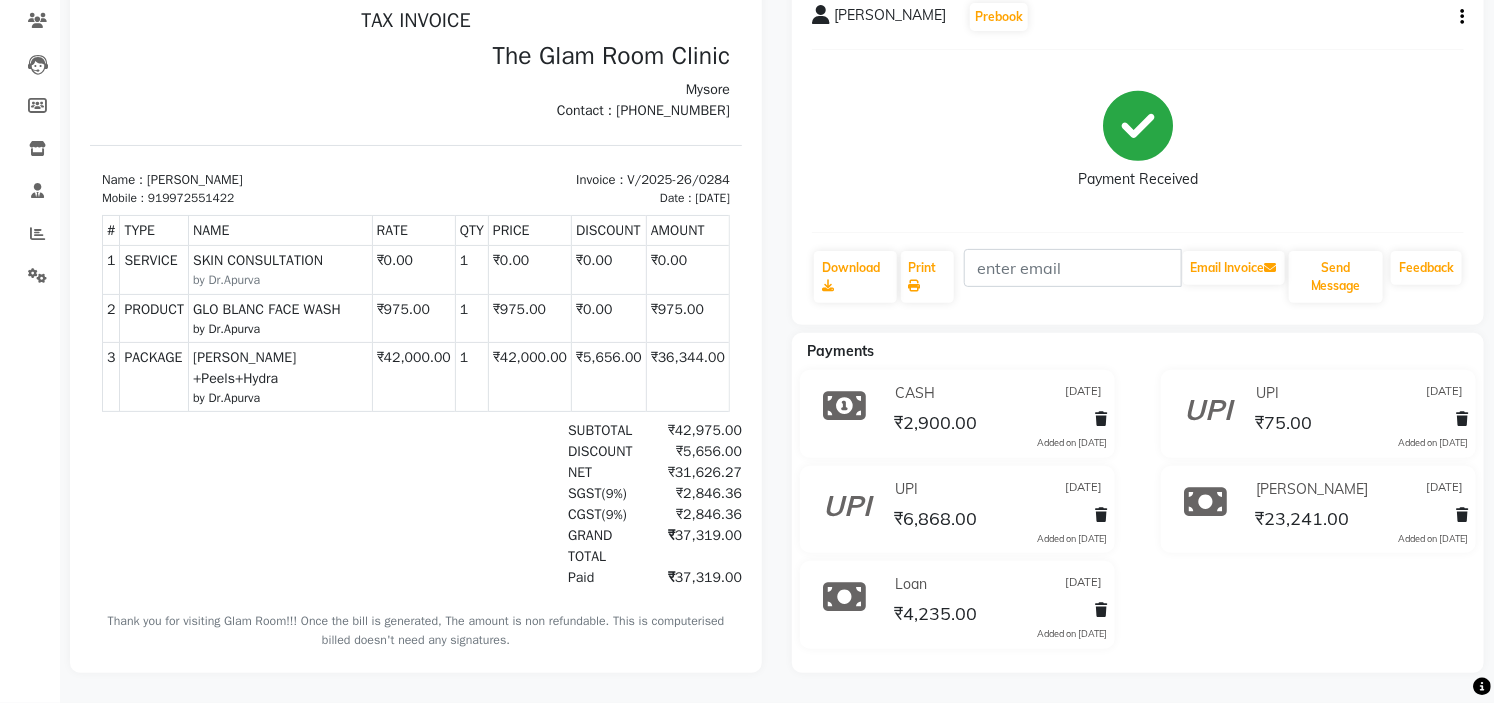click on "CASH [DATE] ₹2,900.00  Added on [DATE]  UPI [DATE] ₹75.00  Added on [DATE]  UPI [DATE] ₹6,868.00  Added on [DATE]  Bajaj Finserv [DATE] ₹23,241.00  Added on [DATE]  Loan [DATE] ₹4,235.00  Added on [DATE]" 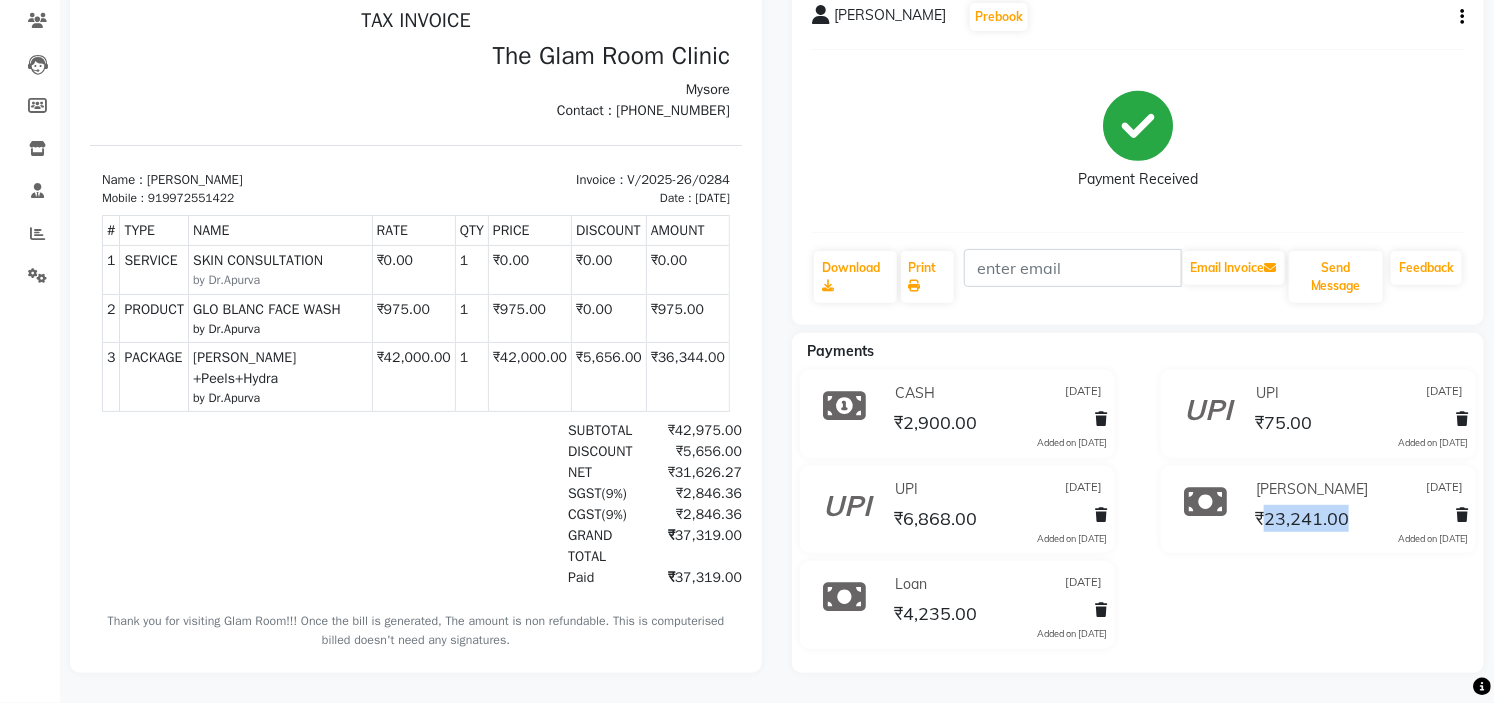 click on "₹23,241.00" 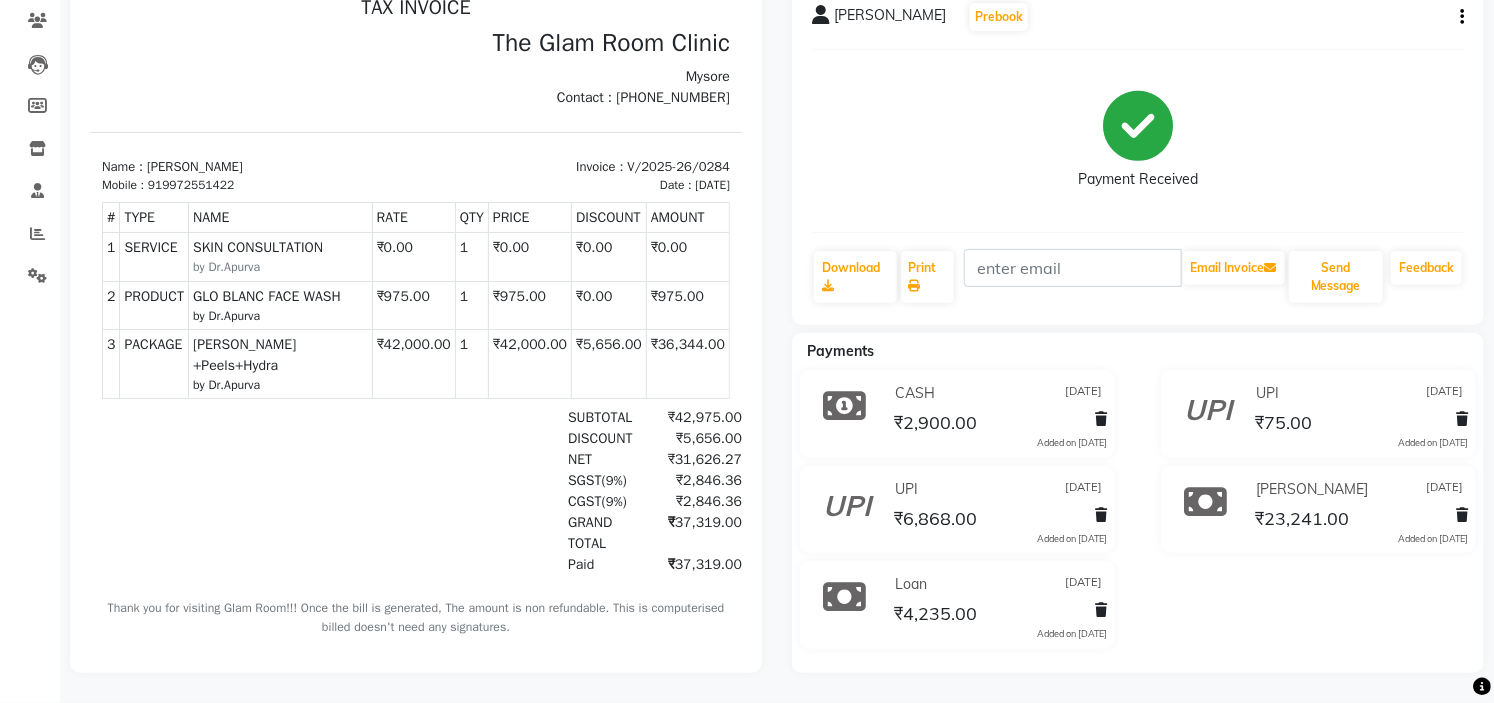 scroll, scrollTop: 16, scrollLeft: 0, axis: vertical 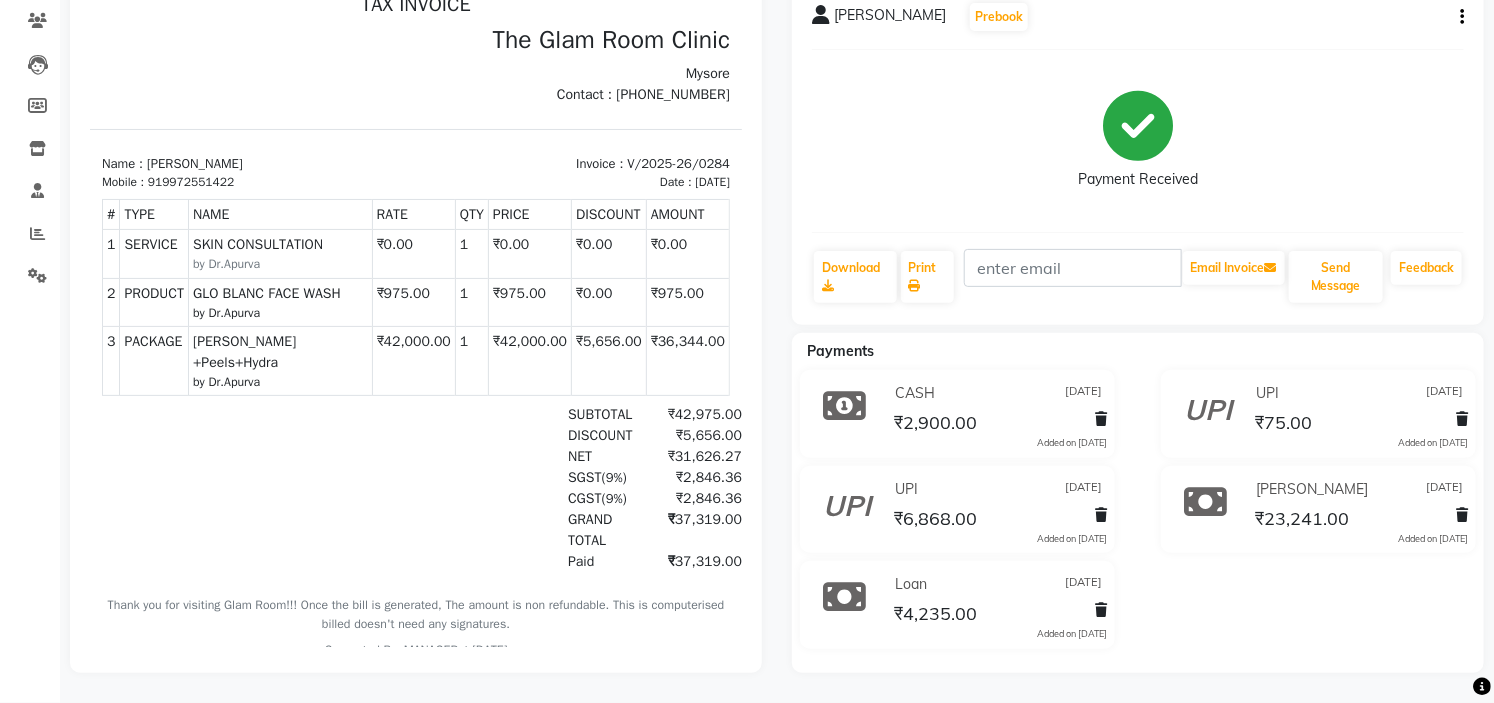 click on "919972551422" at bounding box center (190, 182) 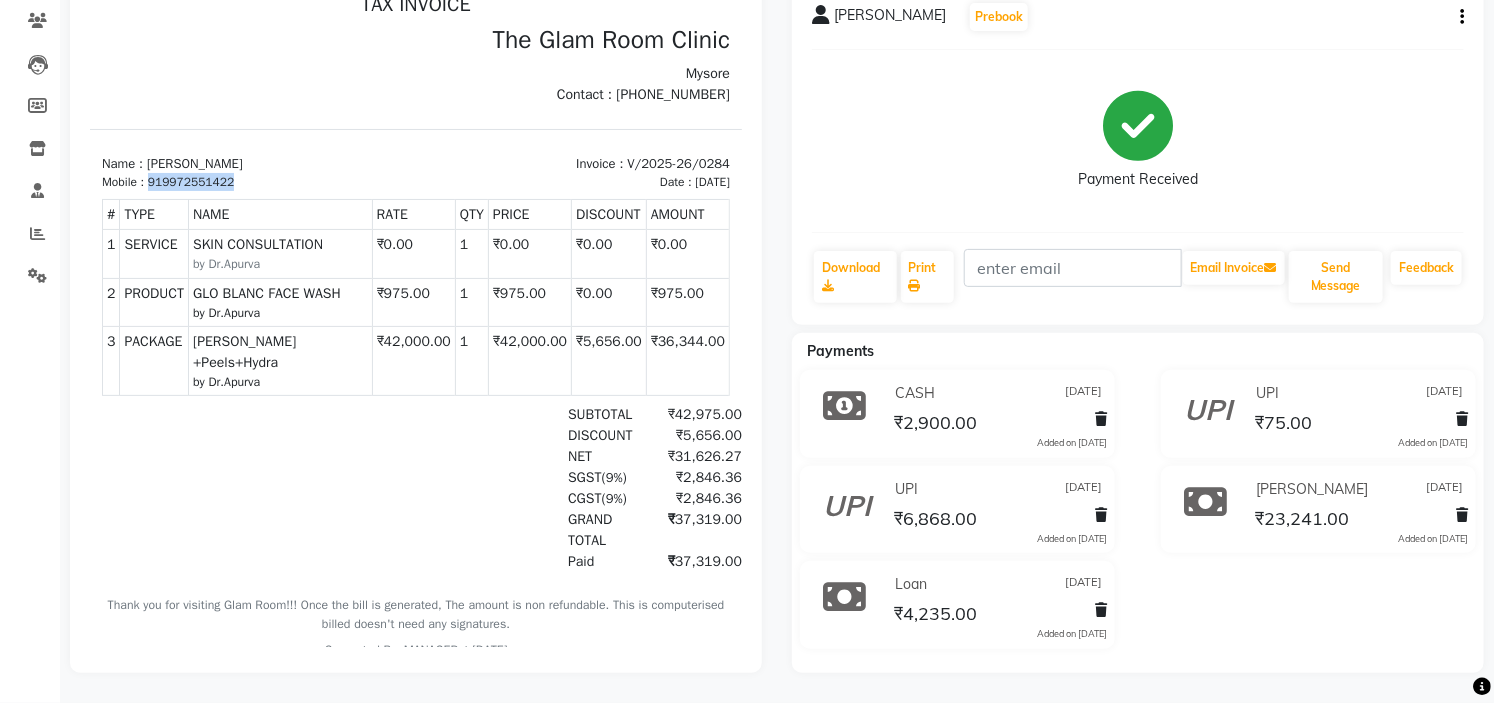 click on "919972551422" at bounding box center [190, 182] 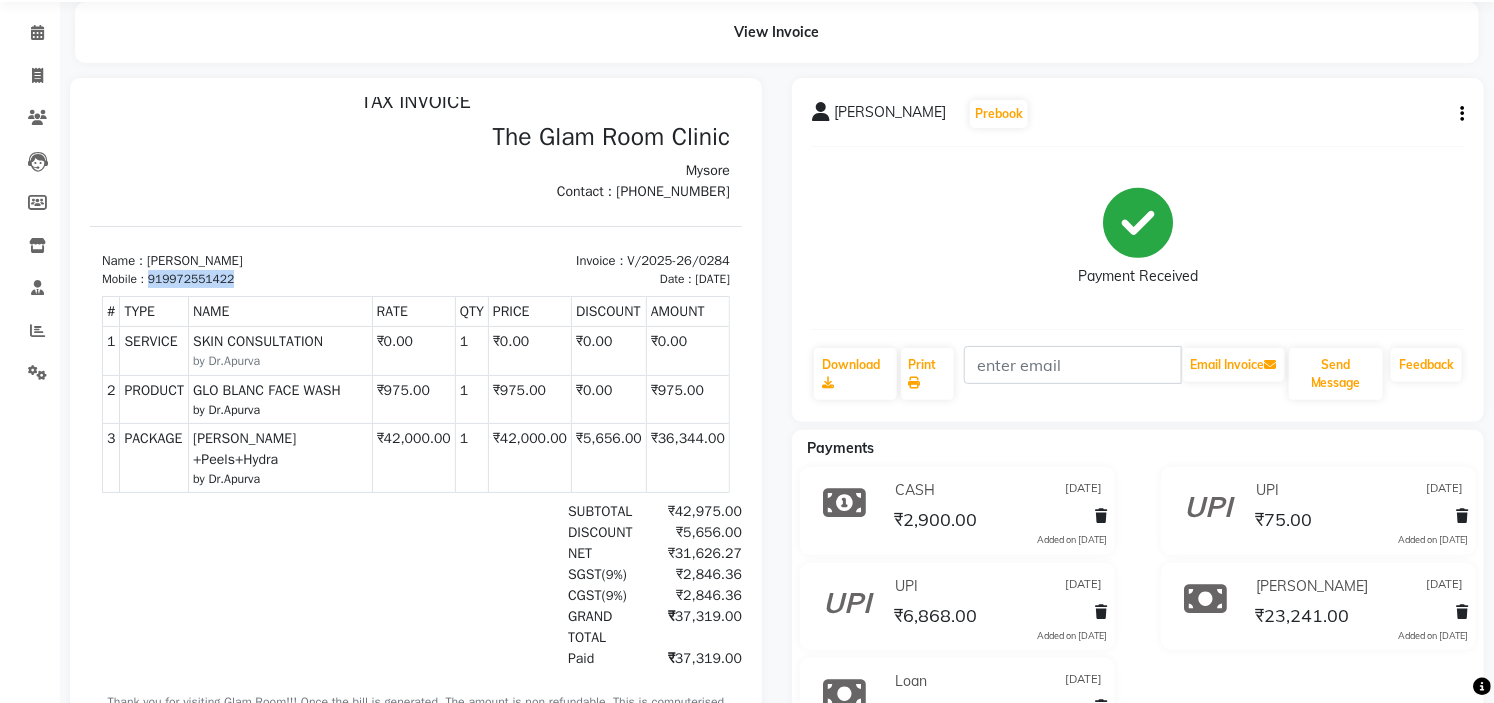 scroll, scrollTop: 0, scrollLeft: 0, axis: both 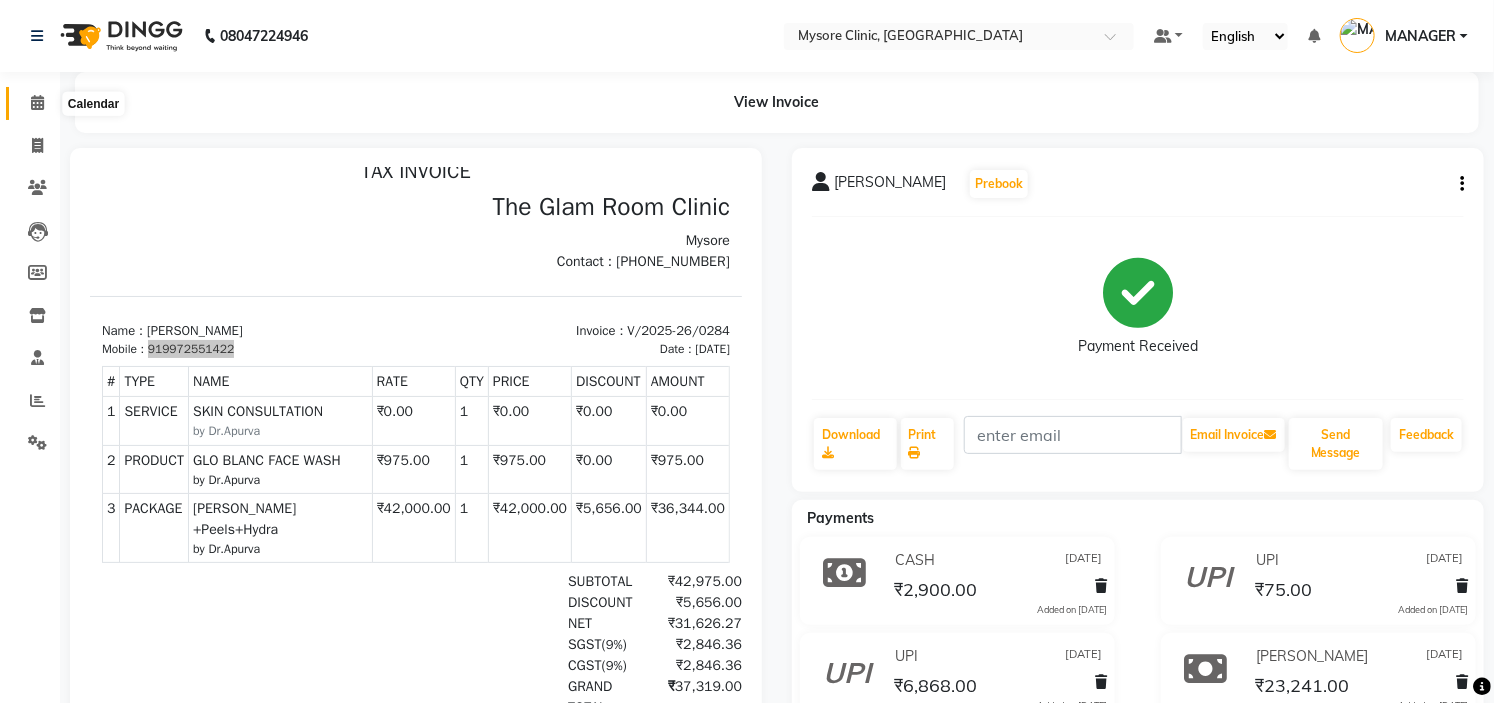click 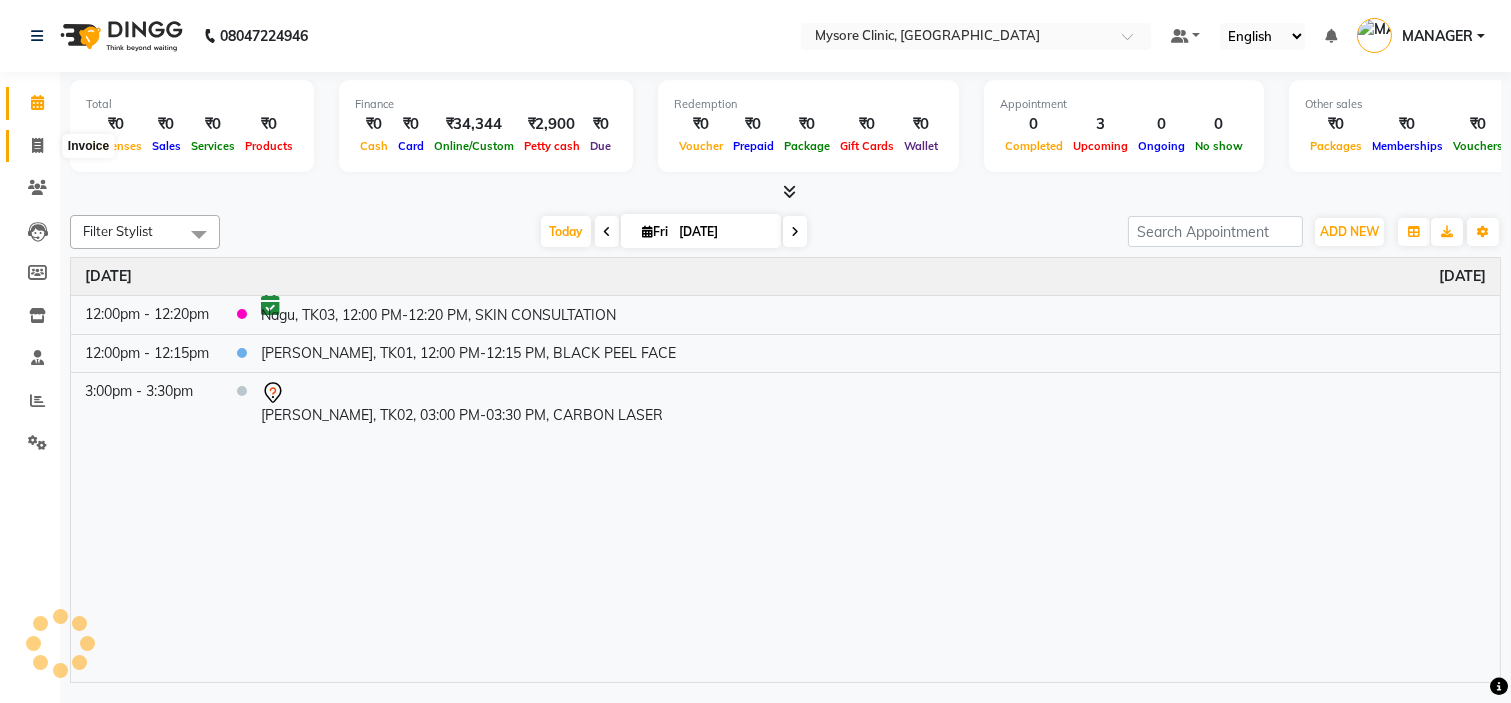 click 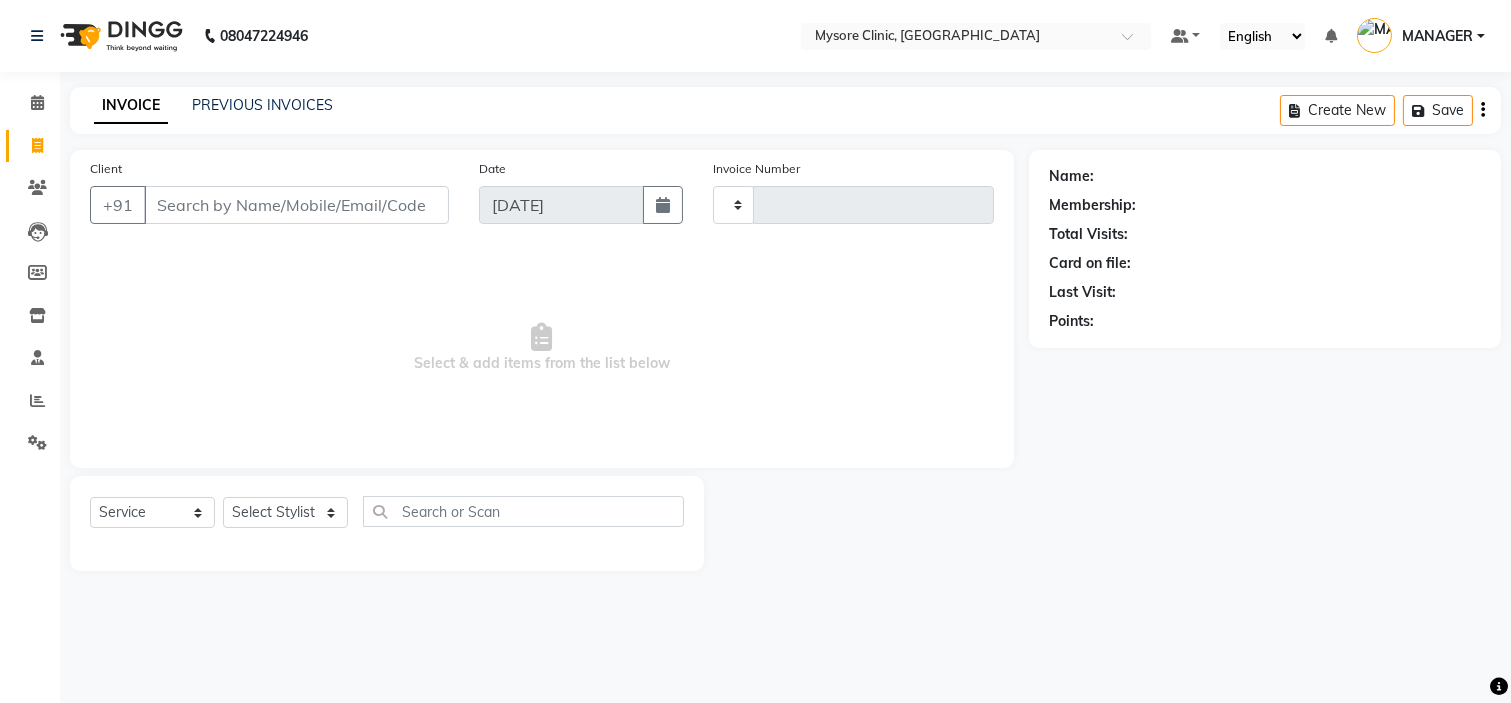 type on "0294" 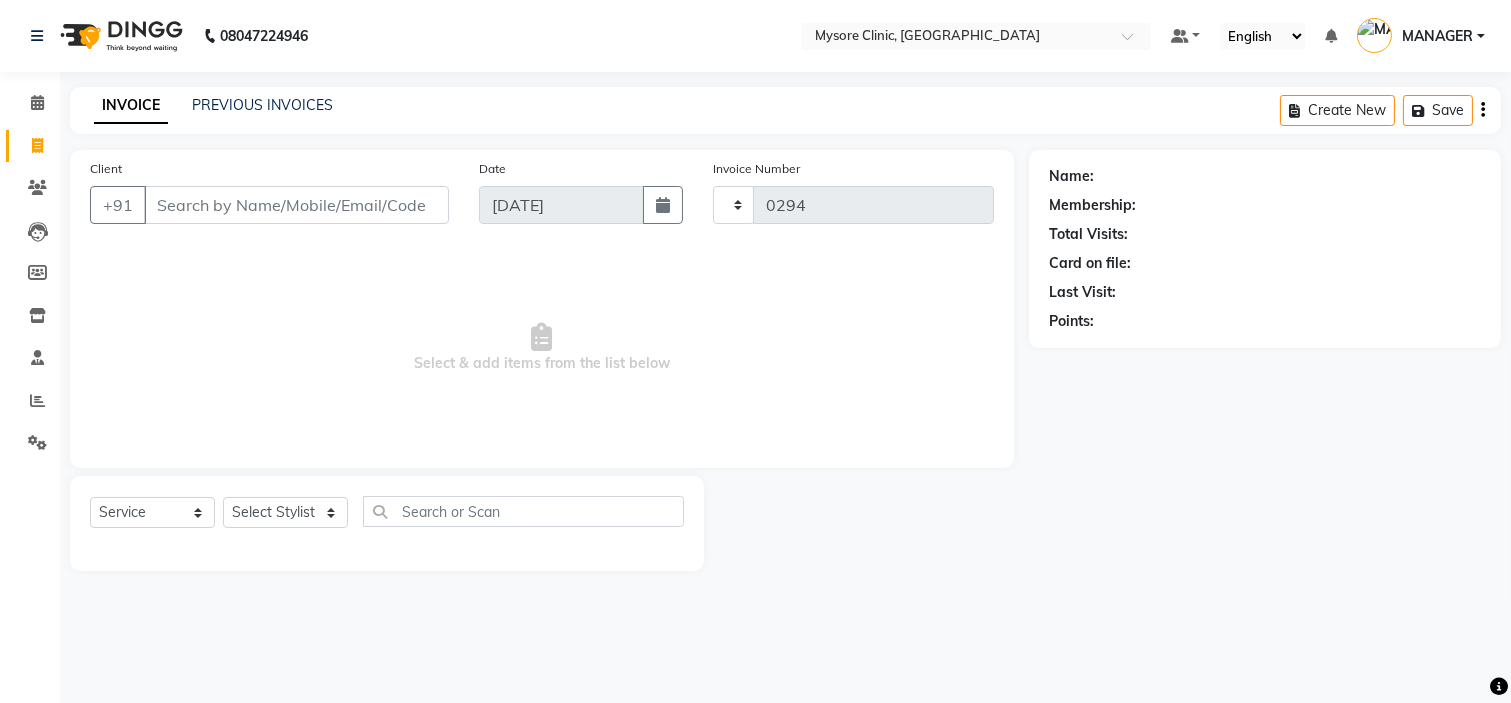 select on "7445" 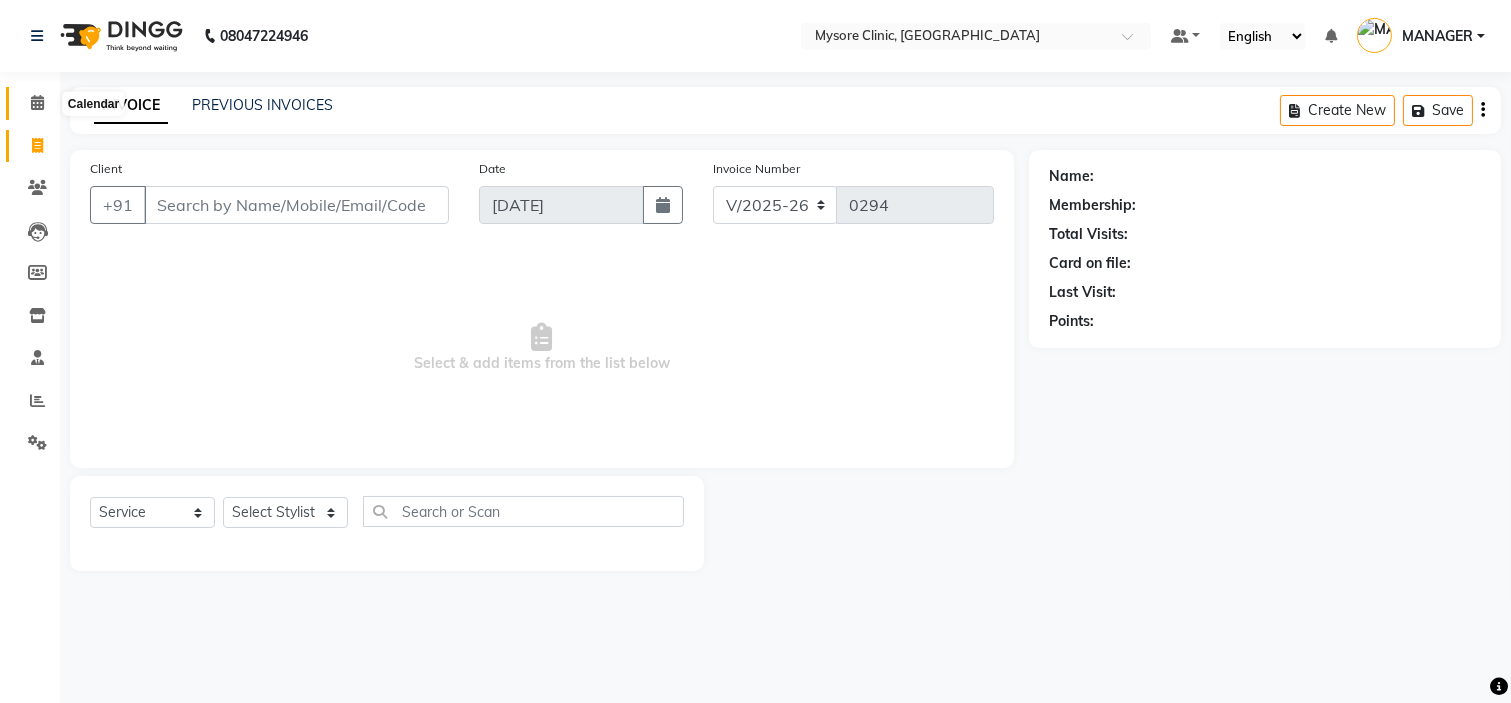 click 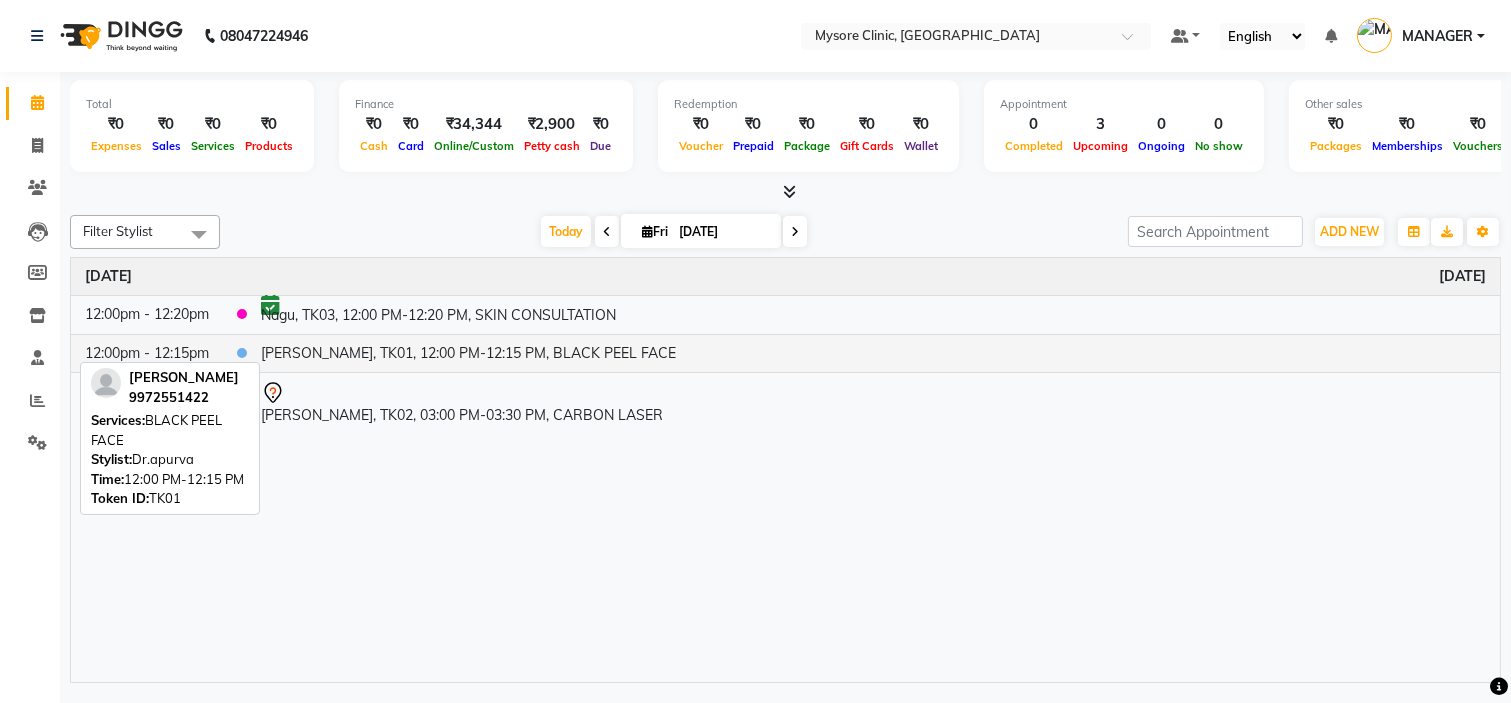 click on "[PERSON_NAME], TK01, 12:00 PM-12:15 PM, BLACK PEEL FACE" at bounding box center (873, 353) 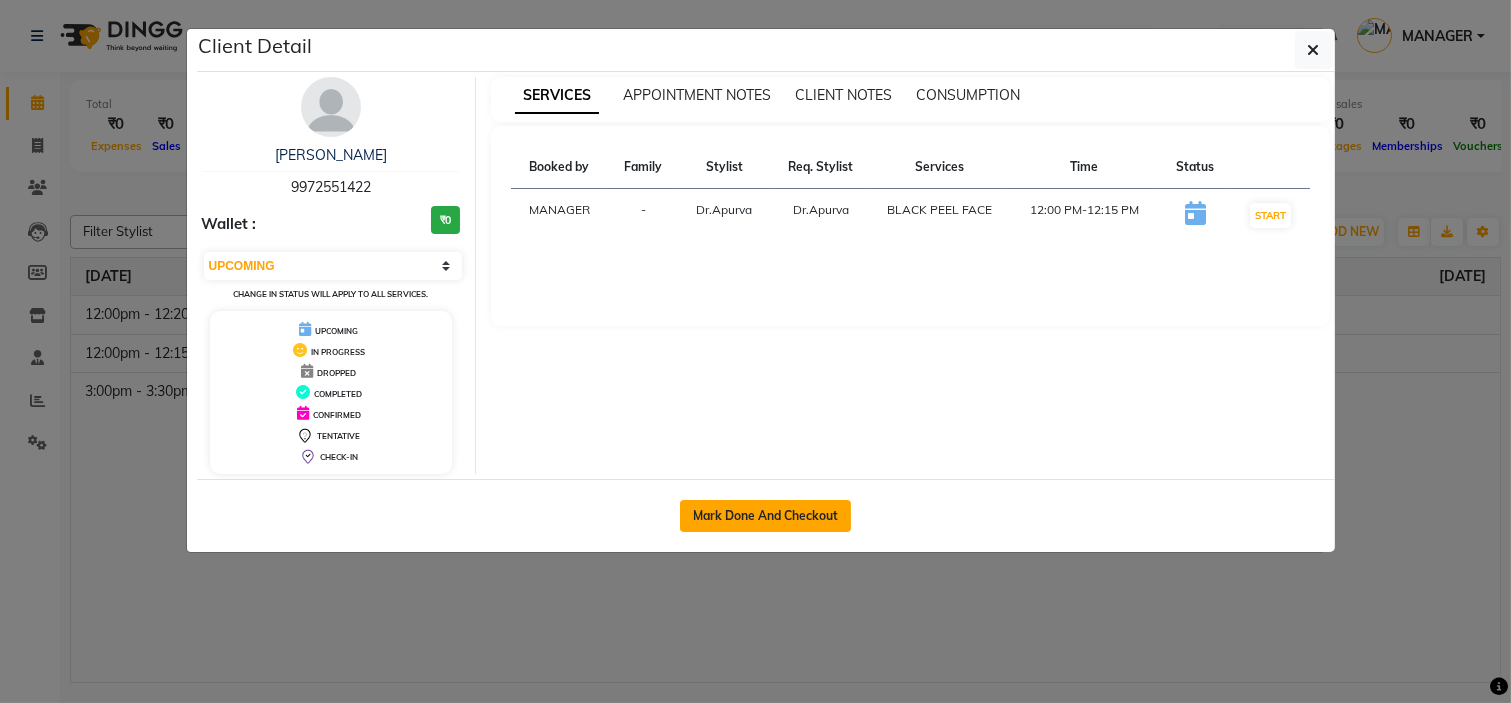 click on "Mark Done And Checkout" 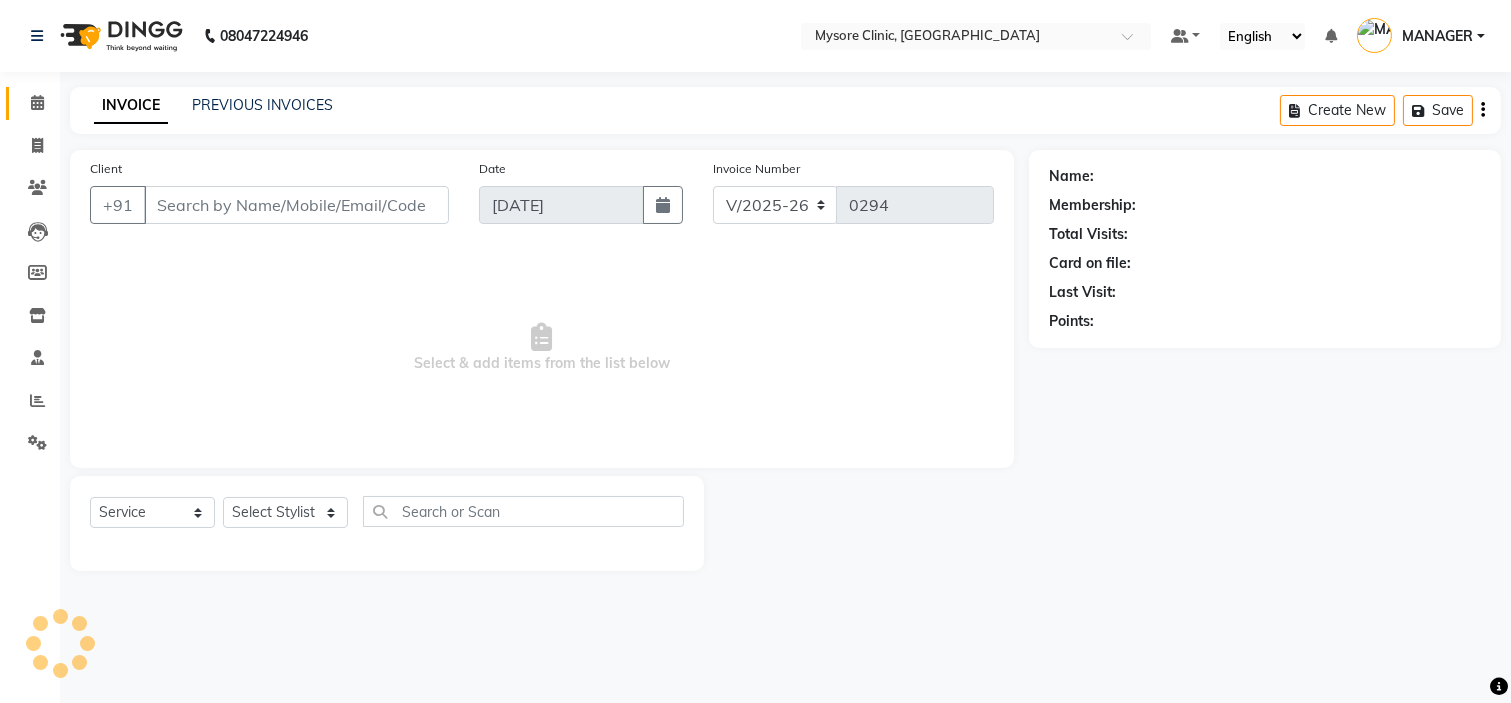 type on "9972551422" 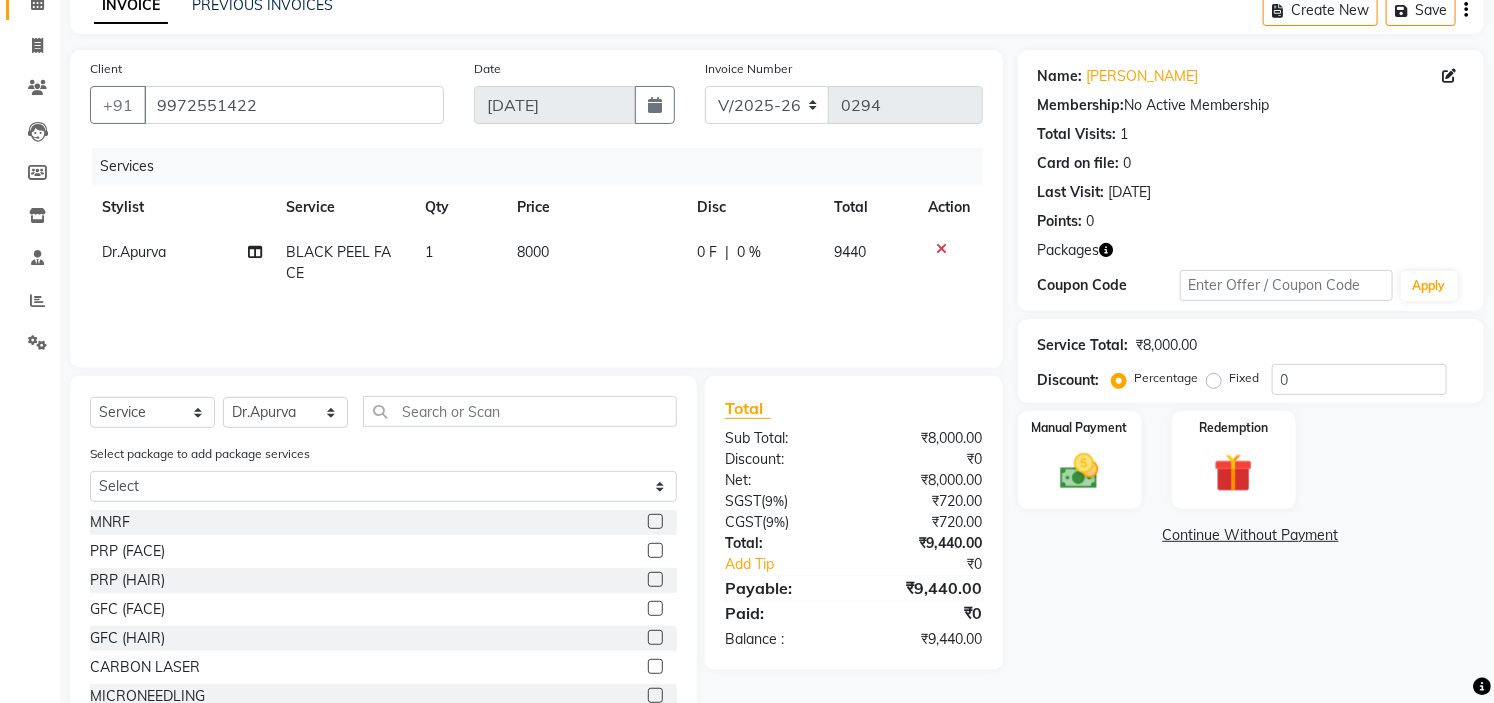 scroll, scrollTop: 165, scrollLeft: 0, axis: vertical 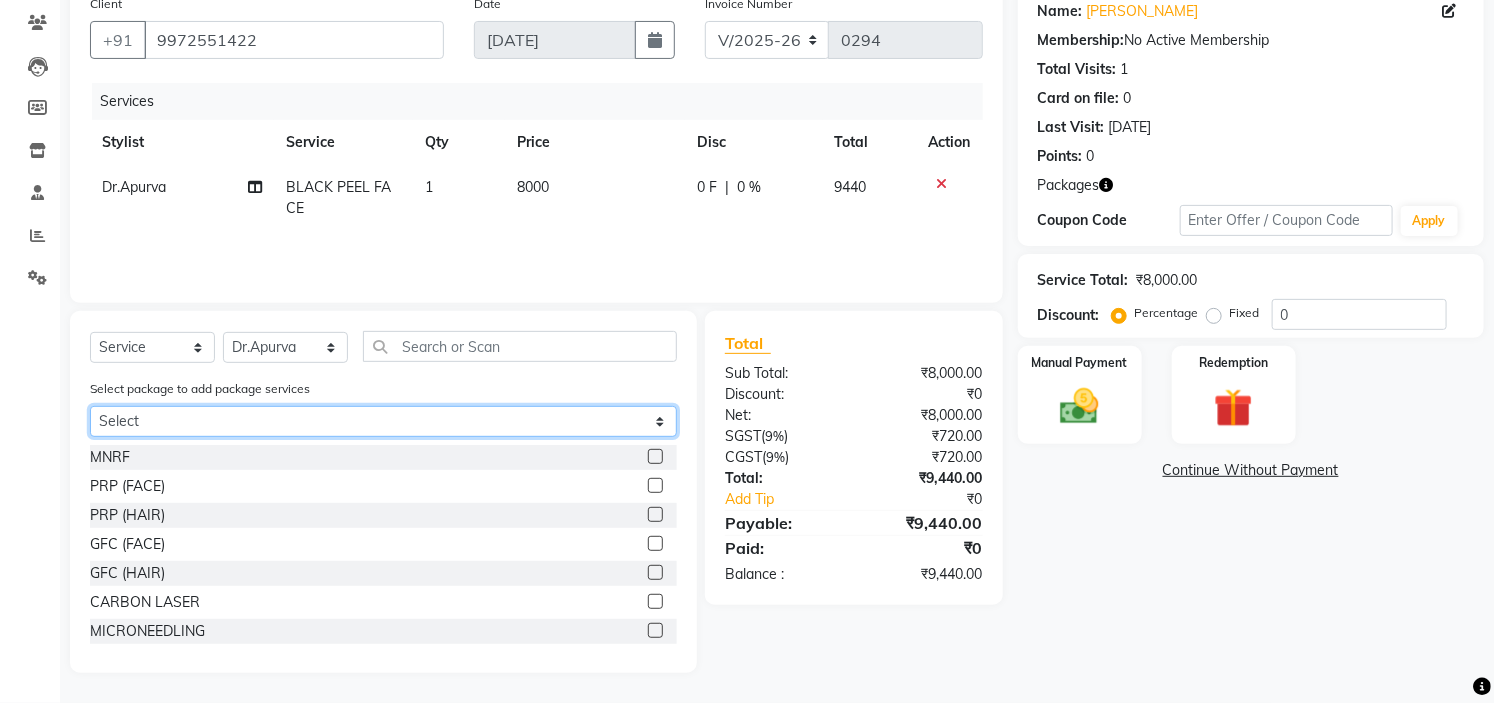 click on "Select [PERSON_NAME] +Peels+Hydra" 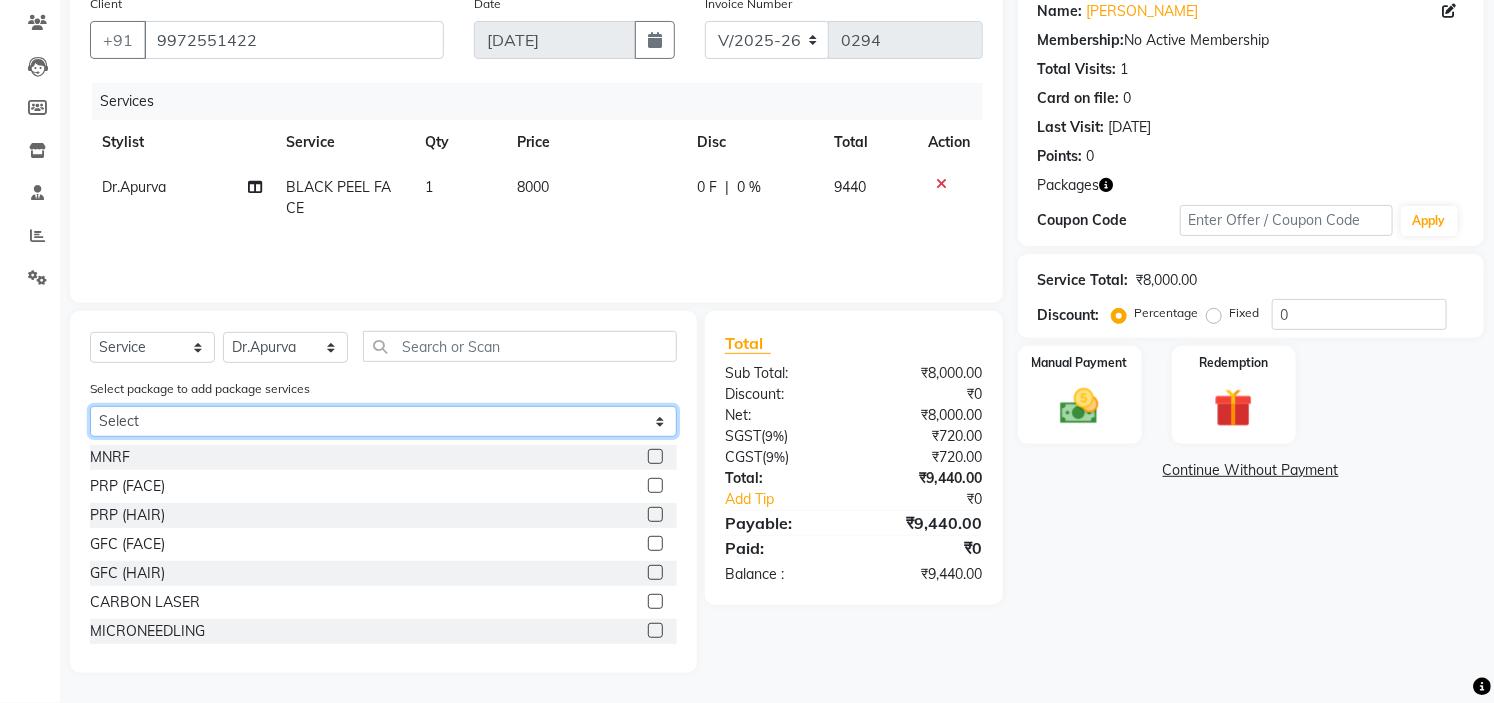 select on "1: Object" 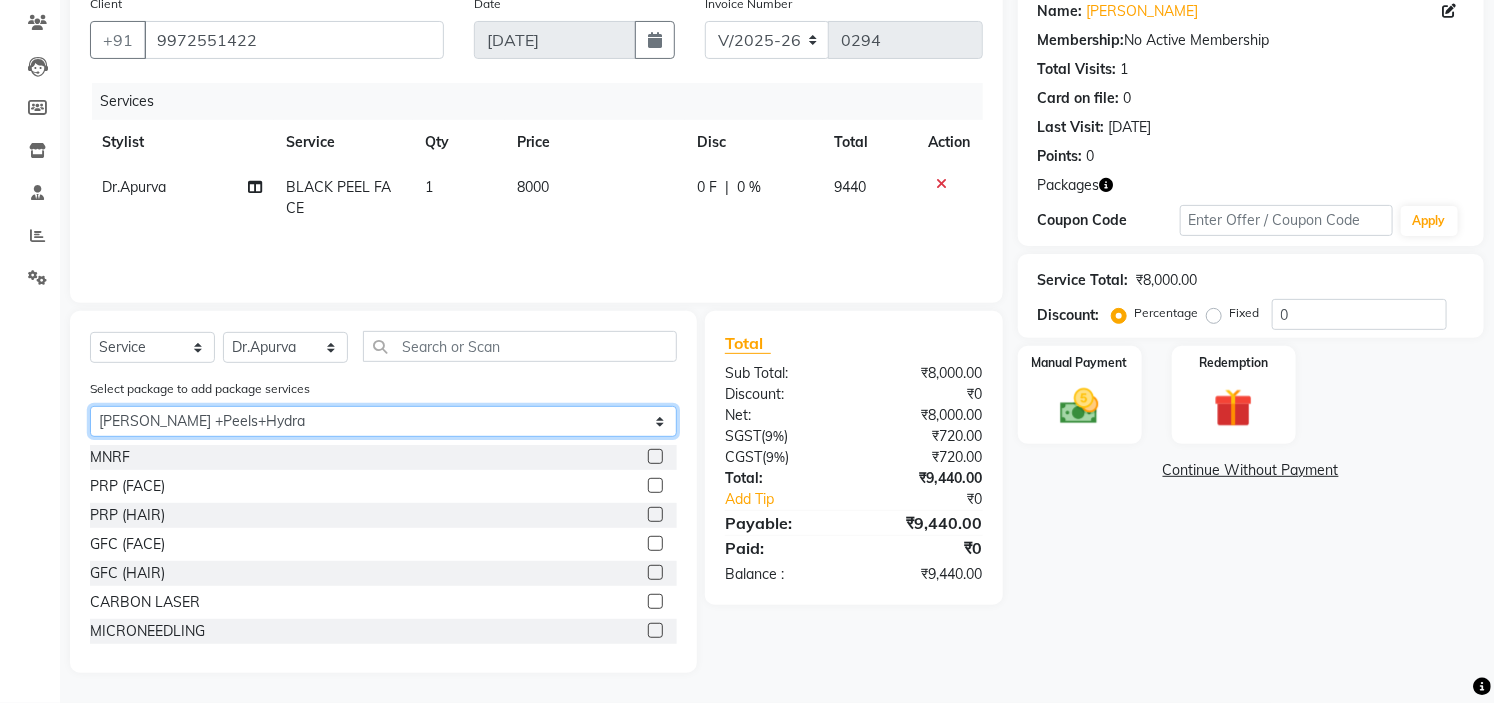 click on "Select [PERSON_NAME] +Peels+Hydra" 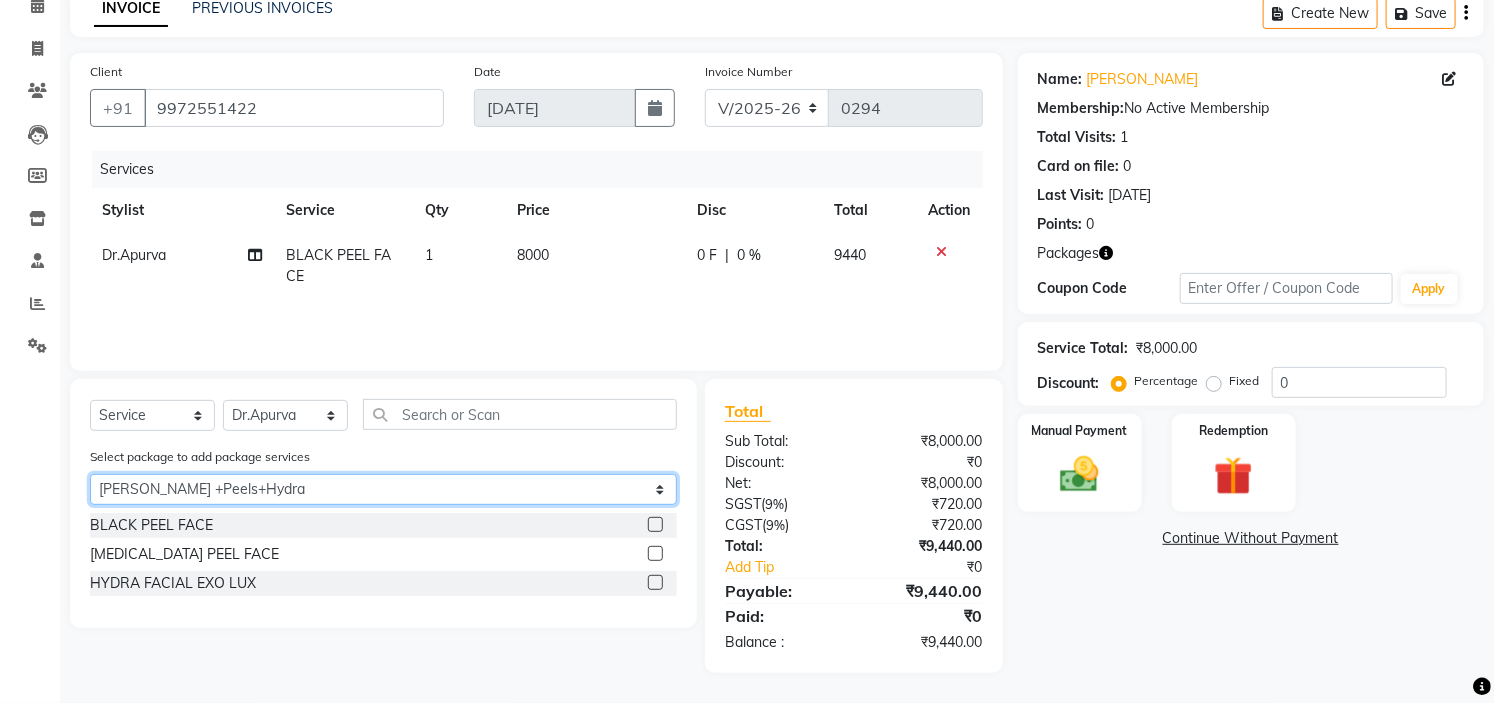 scroll, scrollTop: 96, scrollLeft: 0, axis: vertical 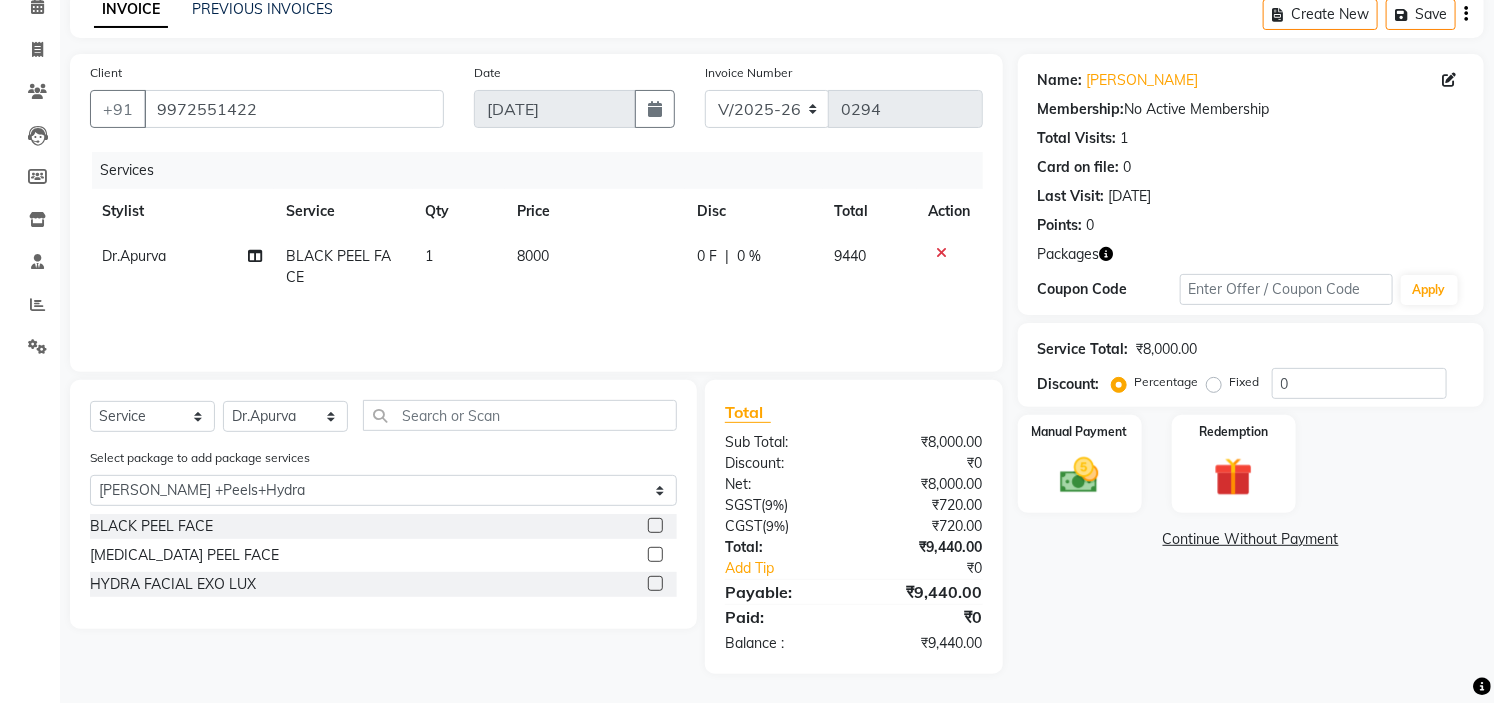 click 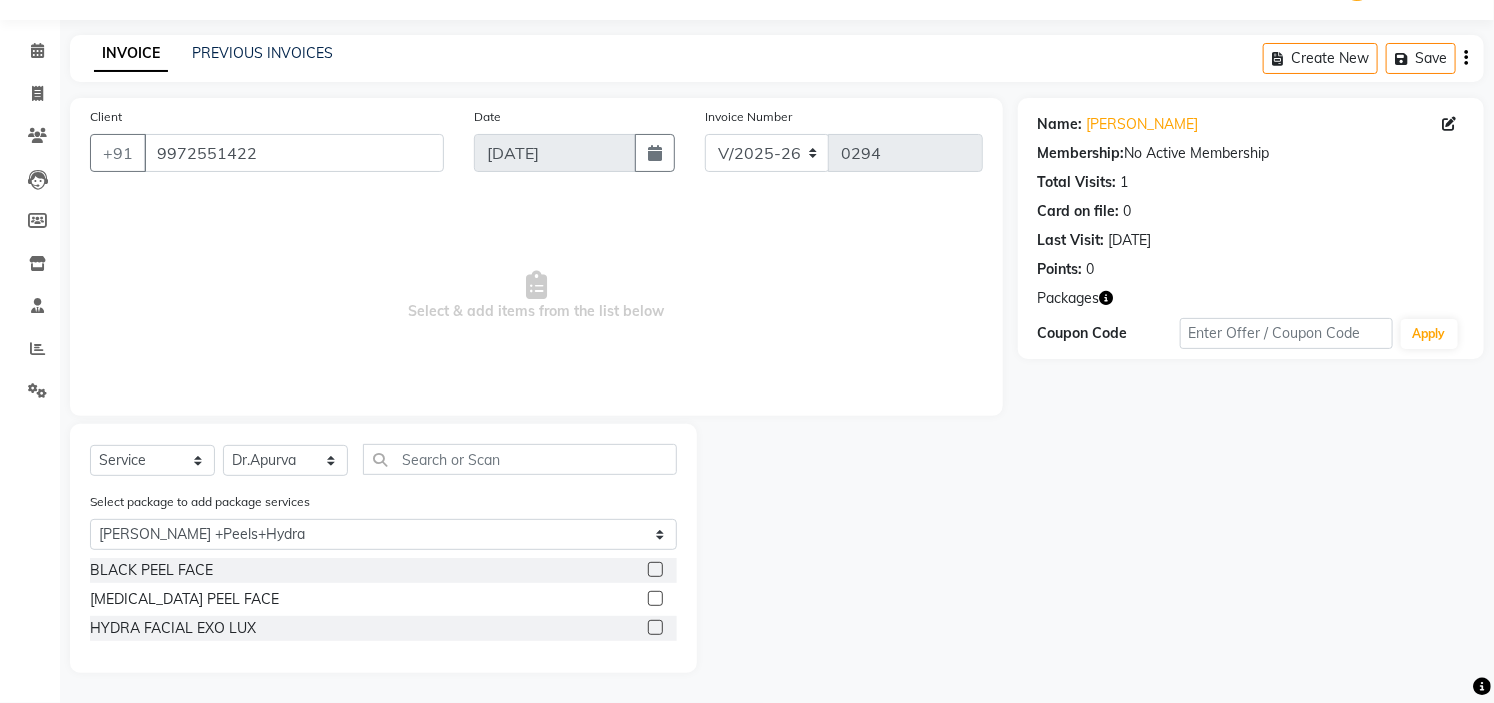 click 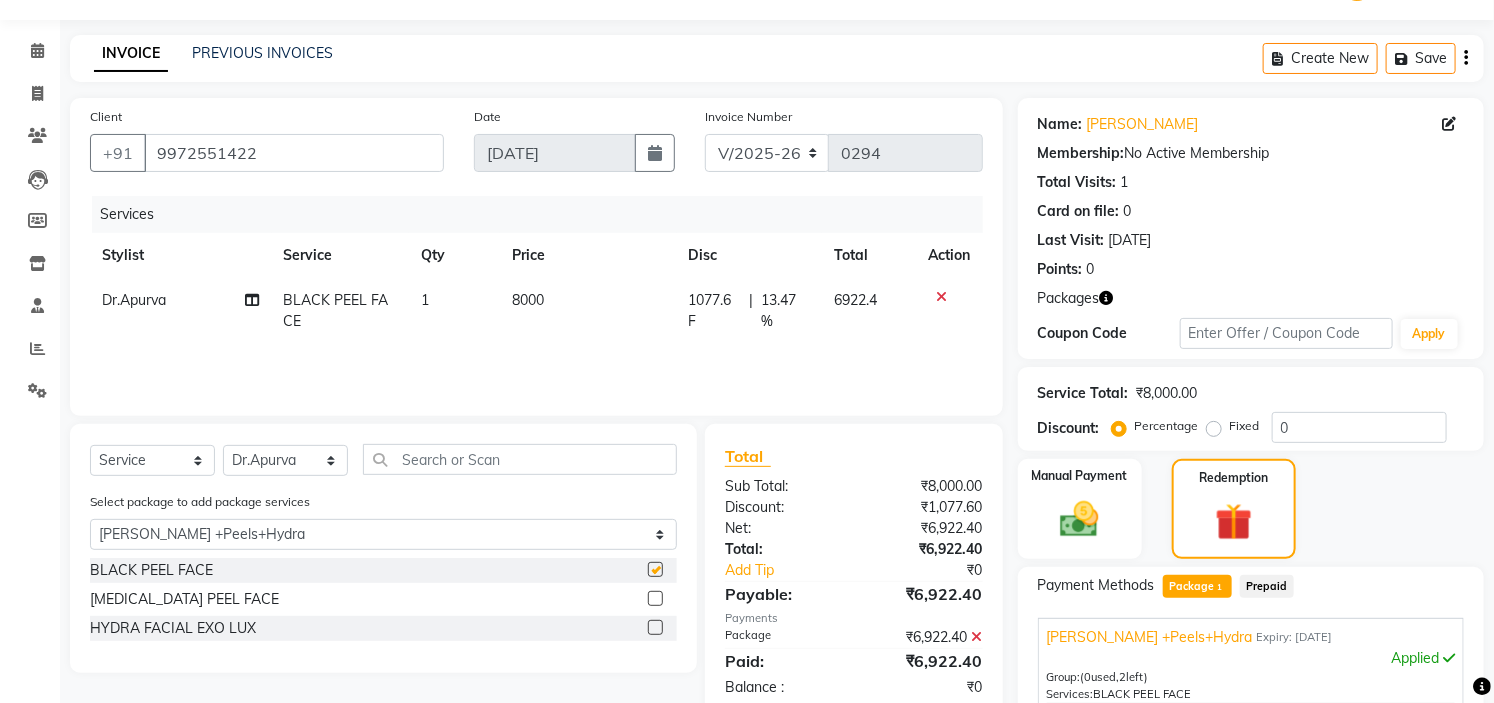 scroll, scrollTop: 96, scrollLeft: 0, axis: vertical 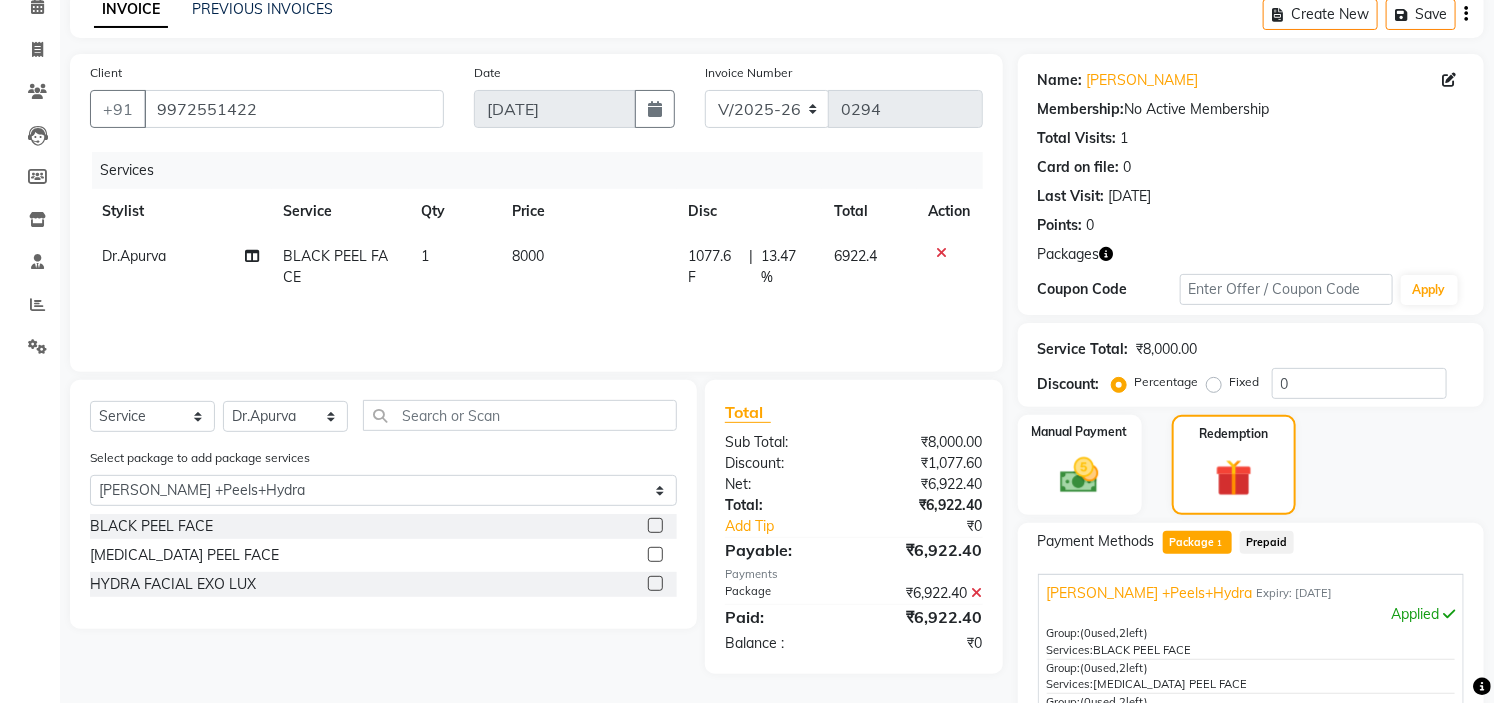 checkbox on "false" 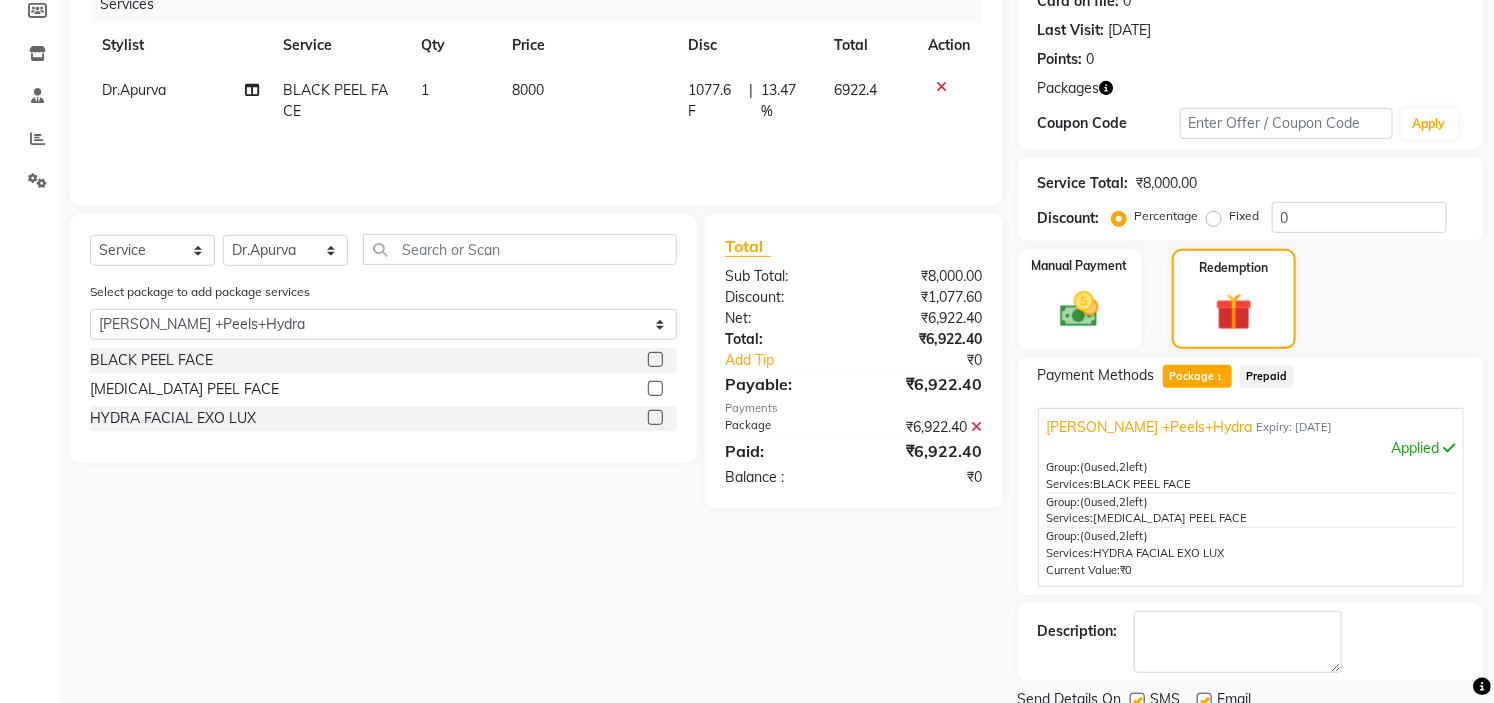 scroll, scrollTop: 337, scrollLeft: 0, axis: vertical 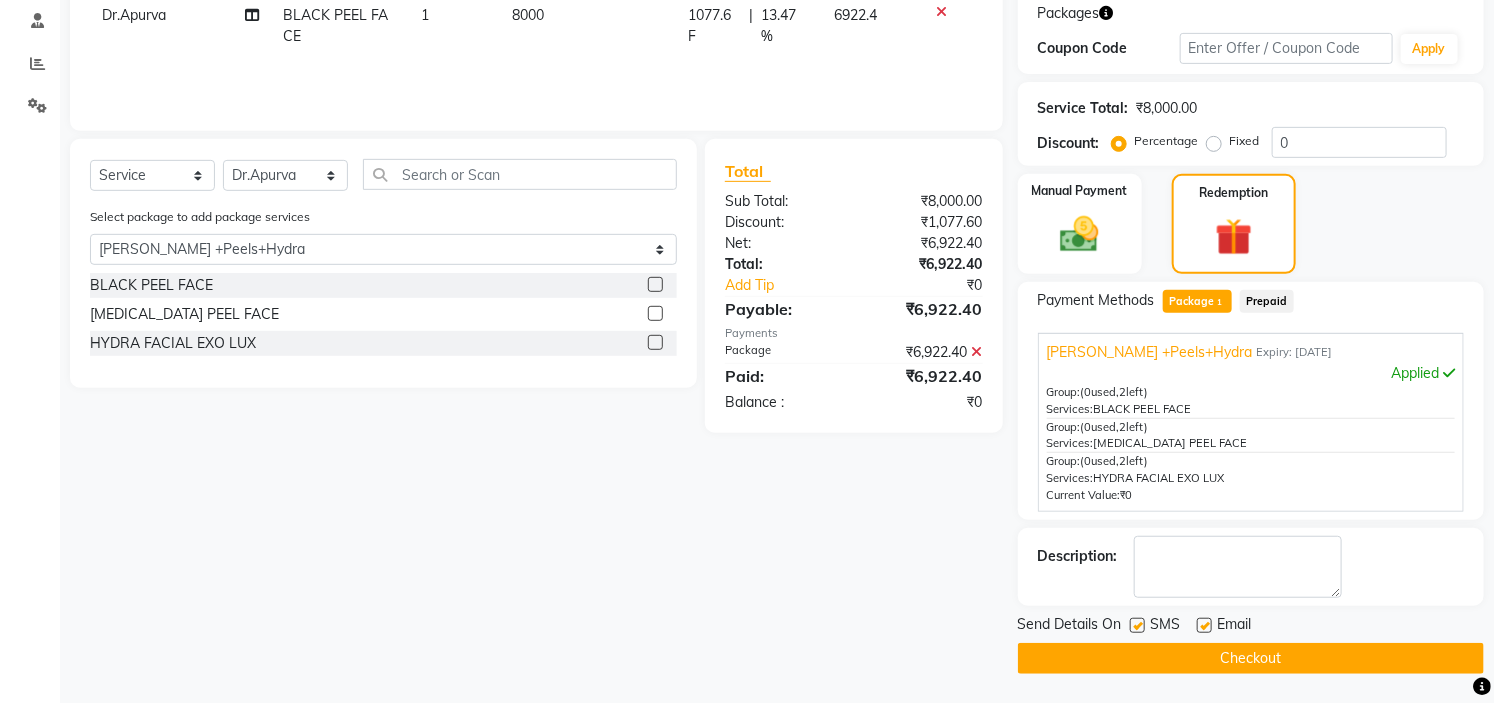 click on "Checkout" 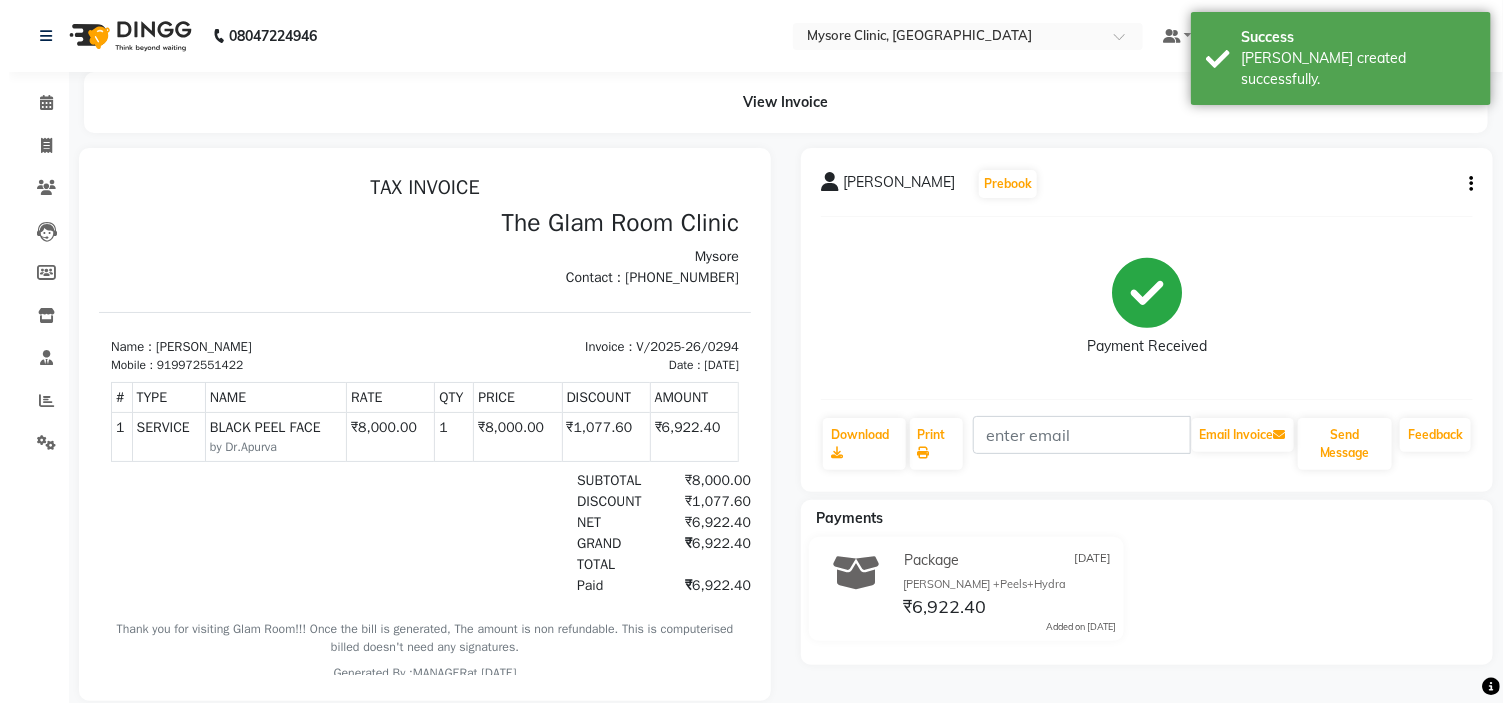 scroll, scrollTop: 0, scrollLeft: 0, axis: both 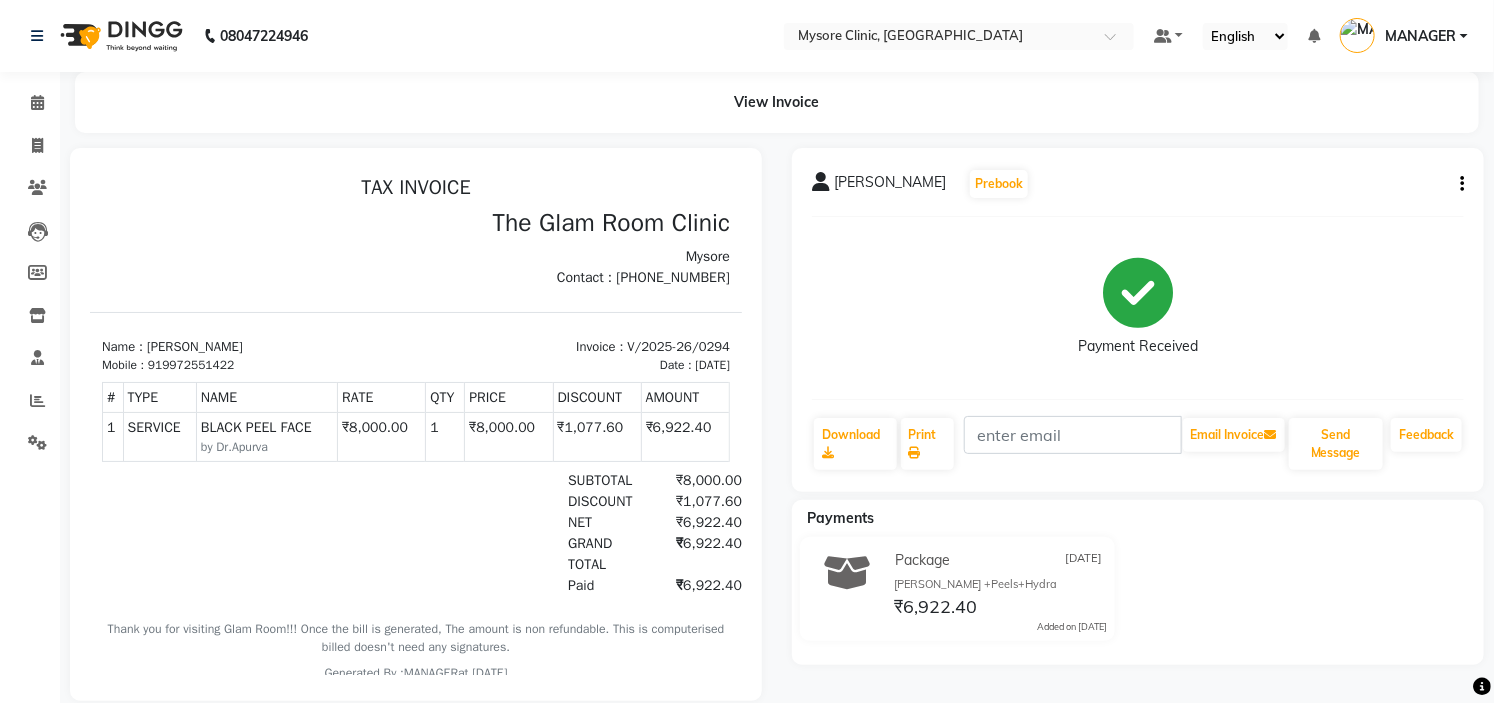 click on "Package [DATE] [PERSON_NAME] +Peels+Hydra ₹6,922.40  Added on [DATE]" 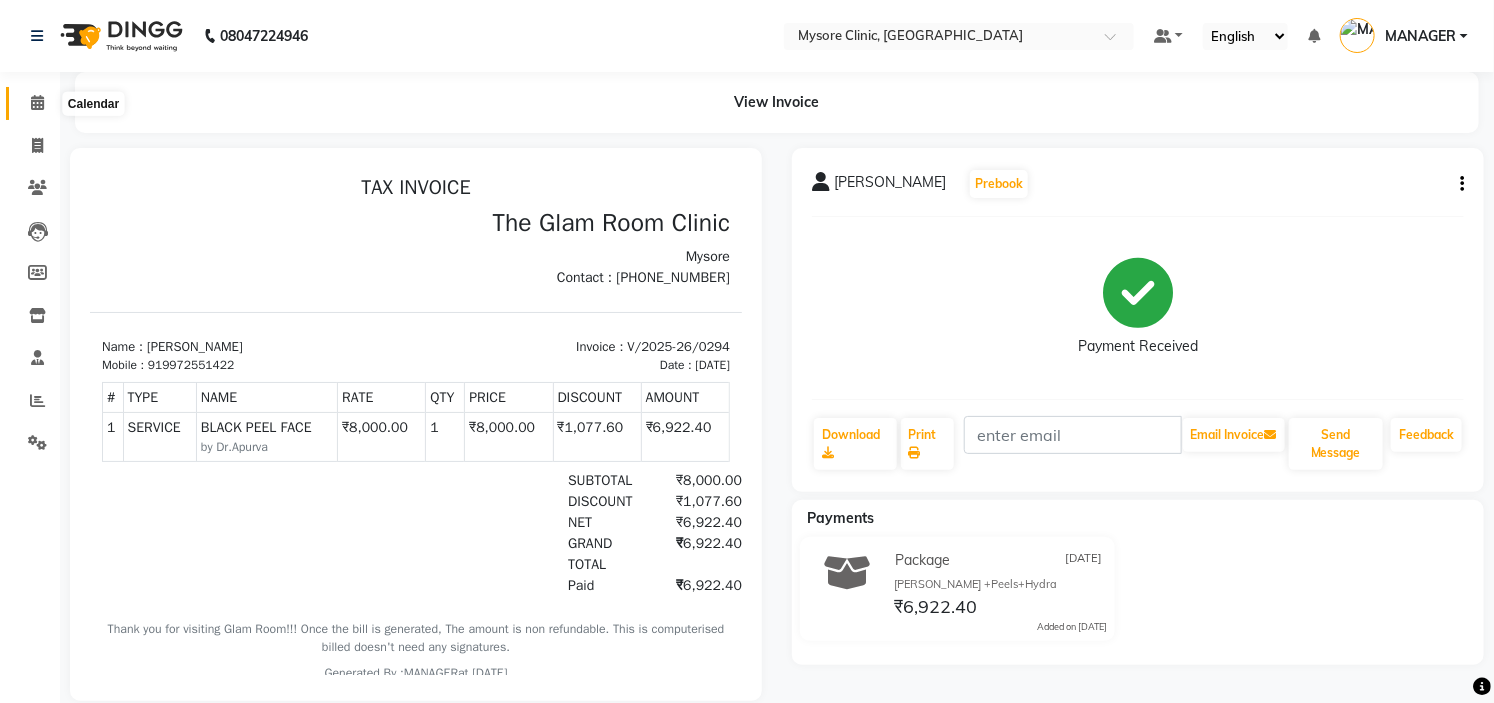 click 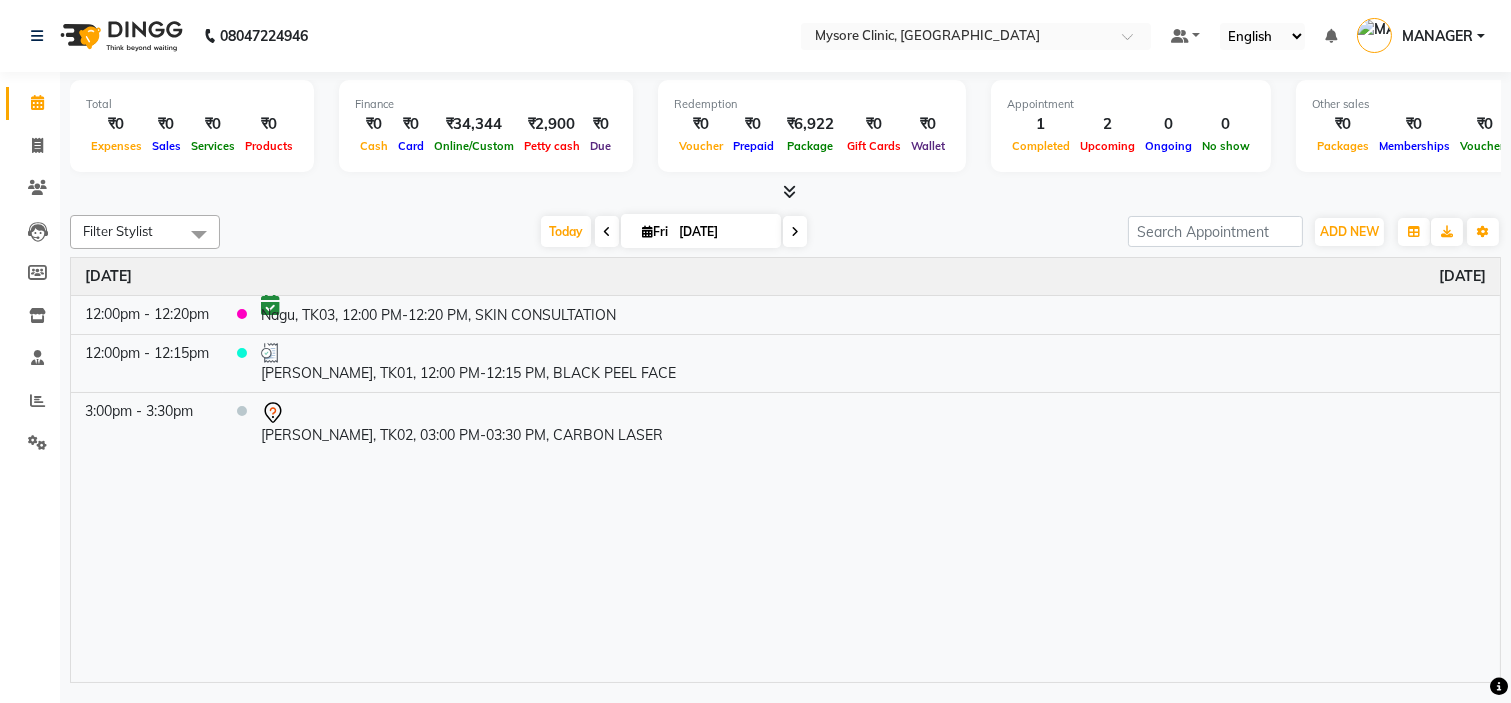 click on "Filter Stylist Select All [PERSON_NAME] [PERSON_NAME] Ashwini Dr.Apurva Lakshmi MANAGER [PERSON_NAME] [DATE]  [DATE] Toggle Dropdown Add Appointment Add Invoice Add Expense Add Attendance Add Client Add Transaction Toggle Dropdown Add Appointment Add Invoice Add Expense Add Attendance Add Client ADD NEW Toggle Dropdown Add Appointment Add Invoice Add Expense Add Attendance Add Client Add Transaction Filter Stylist Select All [PERSON_NAME] [PERSON_NAME] Ashwini [PERSON_NAME] MANAGER Ruhi Sumaiya Group By  Staff View   Room View  View as Vertical  Vertical - Week View  Horizontal  Horizontal - Week View  List  Toggle Dropdown Calendar Settings Manage Tags   Arrange Stylists   Reset Stylists  Full Screen Appointment Form Zoom 100% Time Event [DATE] 12:00pm - 12:20pm     Nagu, TK03, 12:00 PM-12:20 PM, SKIN CONSULTATION 12:00pm - 12:15pm     [GEOGRAPHIC_DATA], TK01, 12:00 PM-12:15 PM, BLACK PEEL FACE 3:00pm - 3:30pm             [GEOGRAPHIC_DATA], TK02, 03:00 PM-03:30 PM, CARBON LASER" 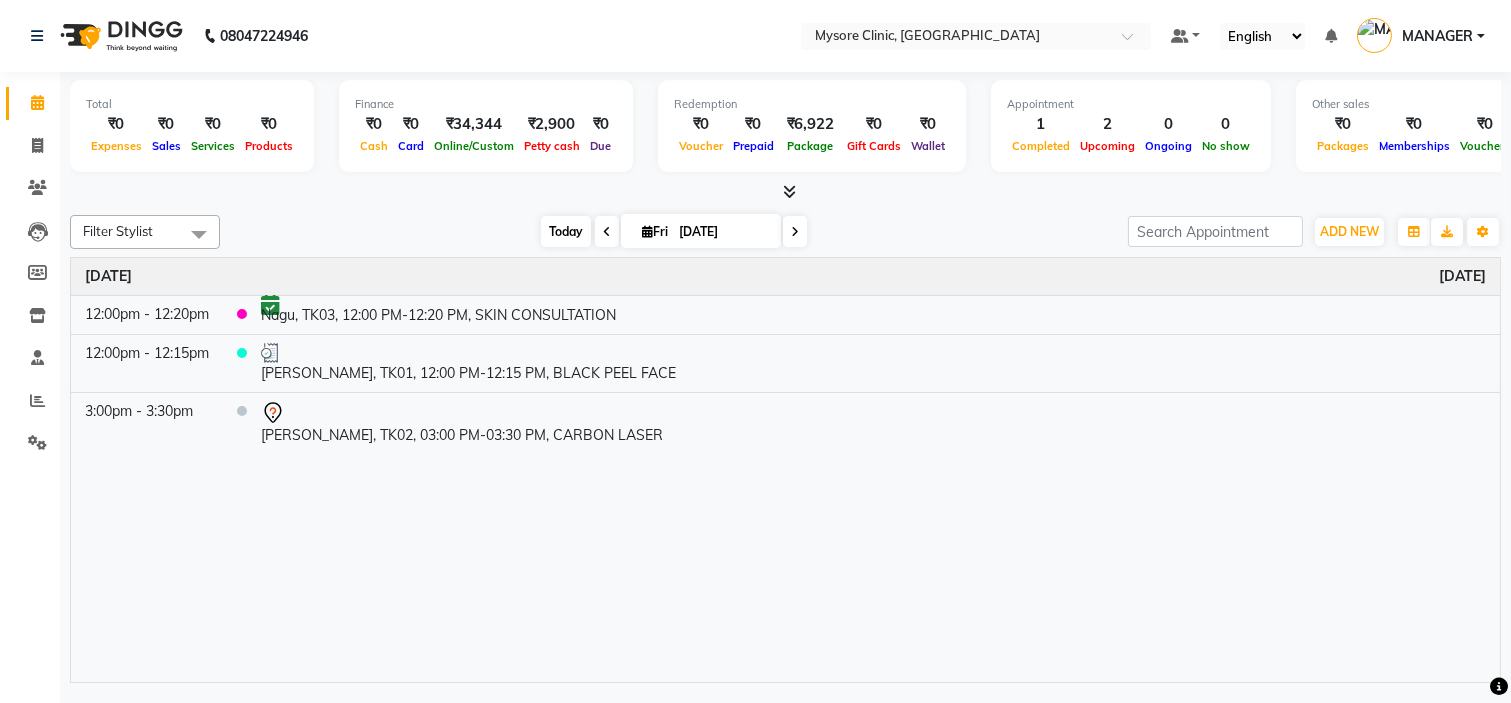 click on "Today" at bounding box center (566, 231) 